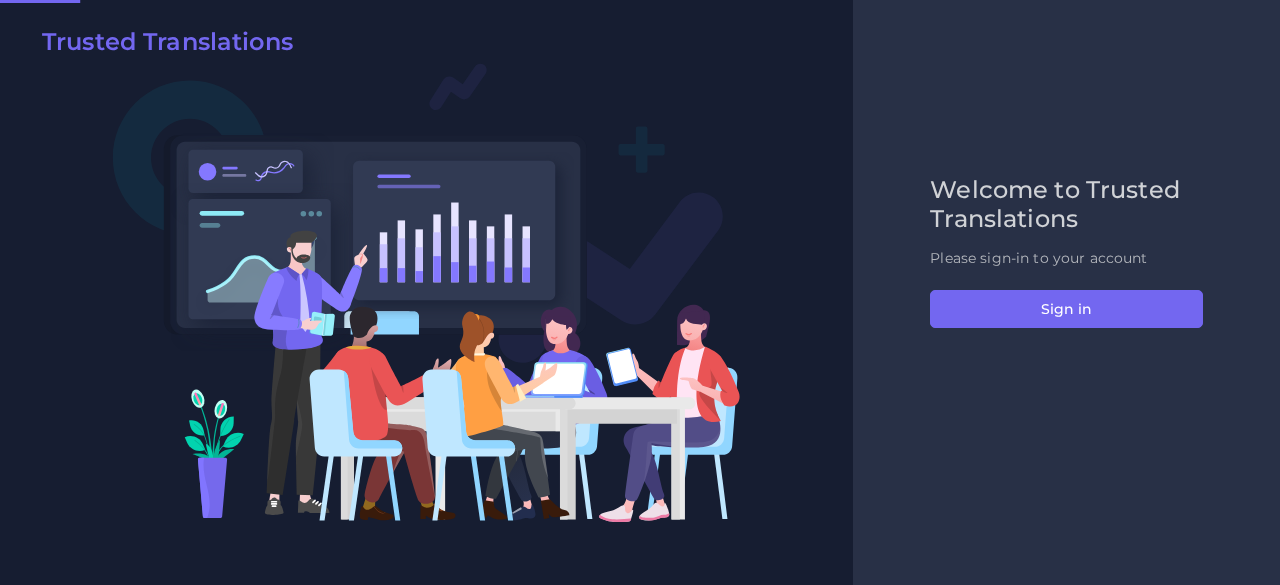 scroll, scrollTop: 0, scrollLeft: 0, axis: both 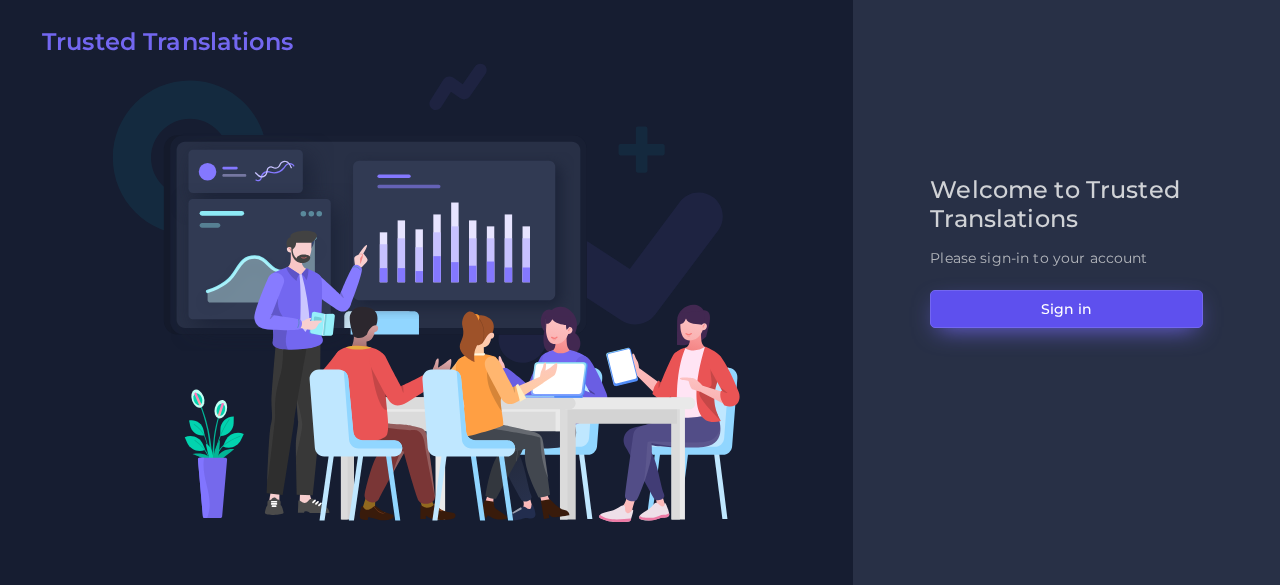 click on "Sign in" at bounding box center (1066, 309) 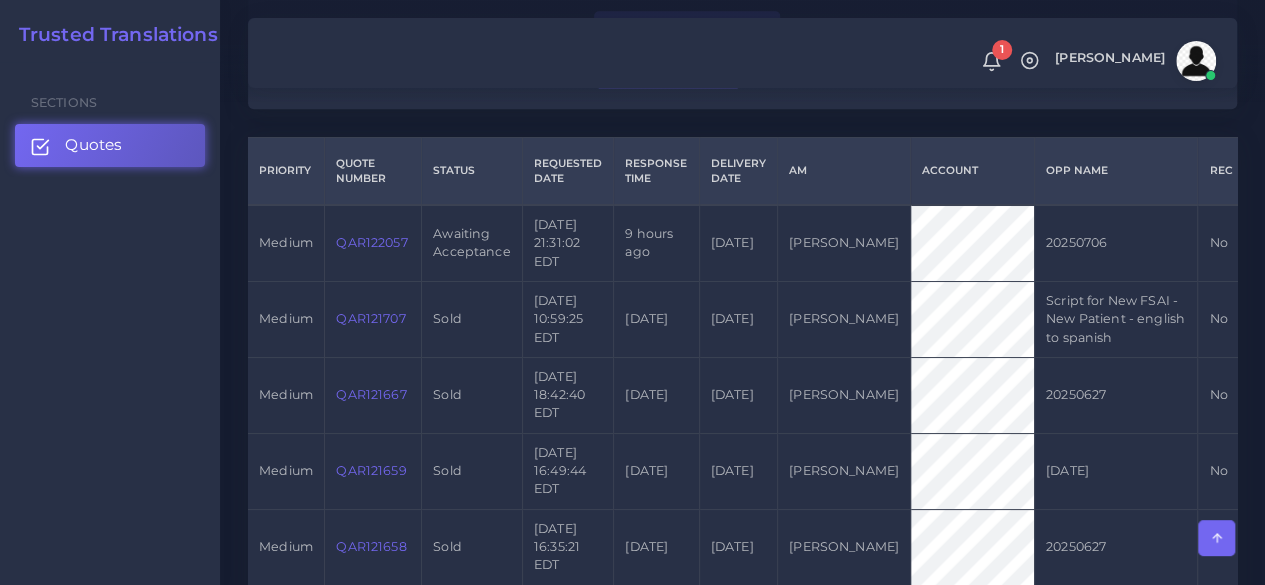 scroll, scrollTop: 400, scrollLeft: 0, axis: vertical 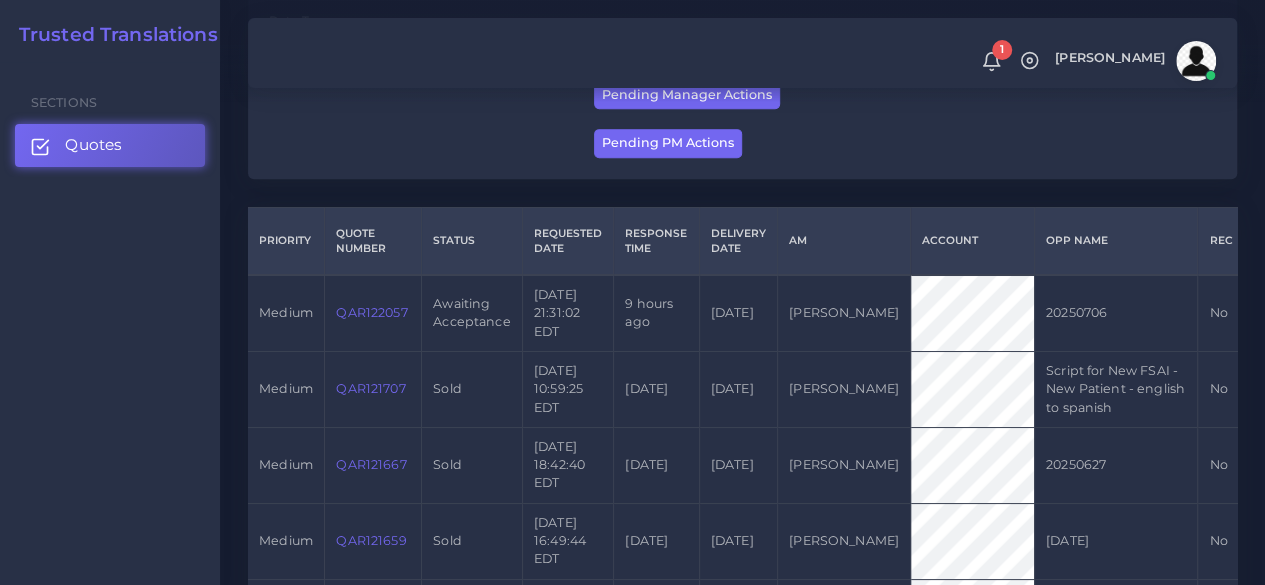 click on "QAR122057" at bounding box center (371, 312) 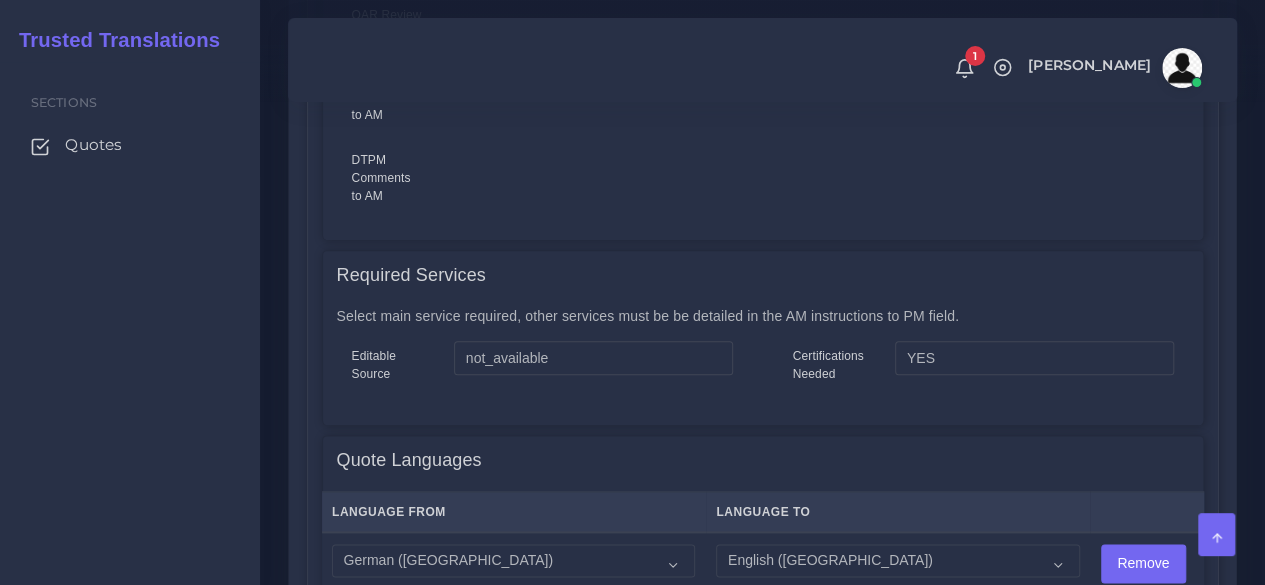 scroll, scrollTop: 1200, scrollLeft: 0, axis: vertical 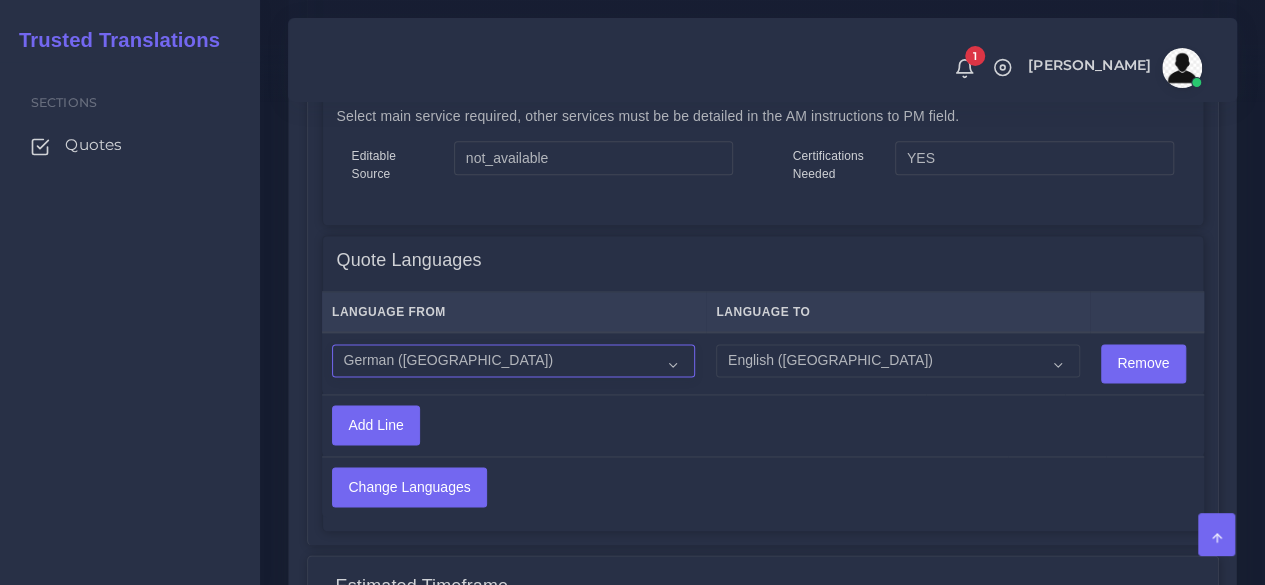 click on "Acoli
Afar
Afrikaans
Akan
Akateko
Albanian
American Sign Language (ASL)
Amharic
Arabic" at bounding box center [513, 361] 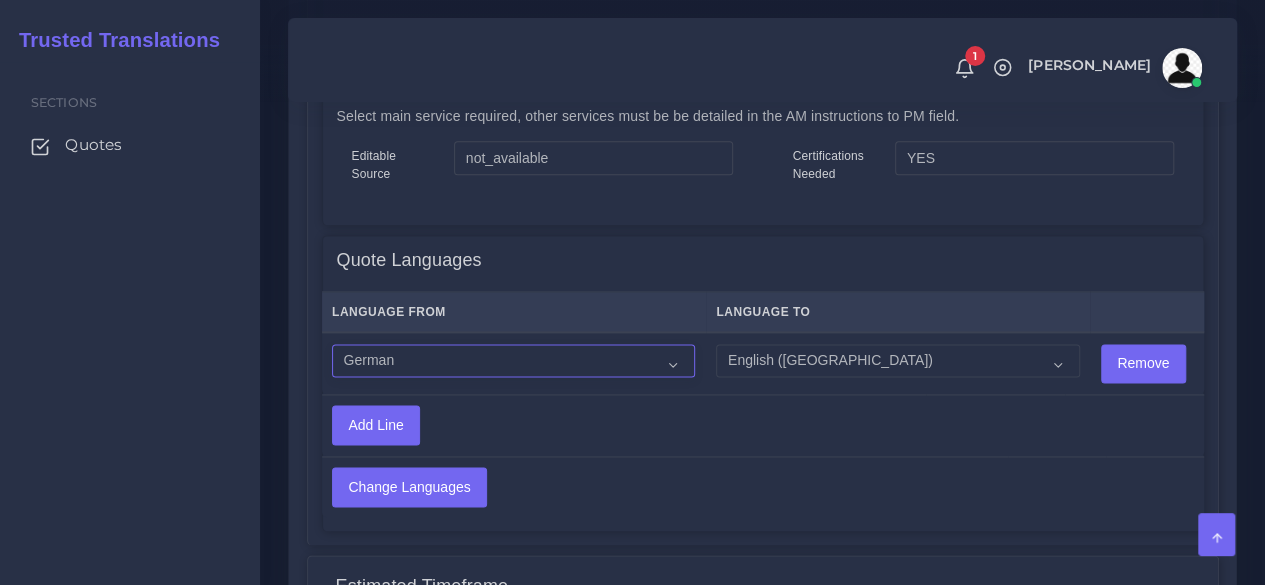 click on "Acoli
Afar
Afrikaans
Akan
Akateko
Albanian
American Sign Language (ASL)
Amharic
Arabic" at bounding box center (513, 361) 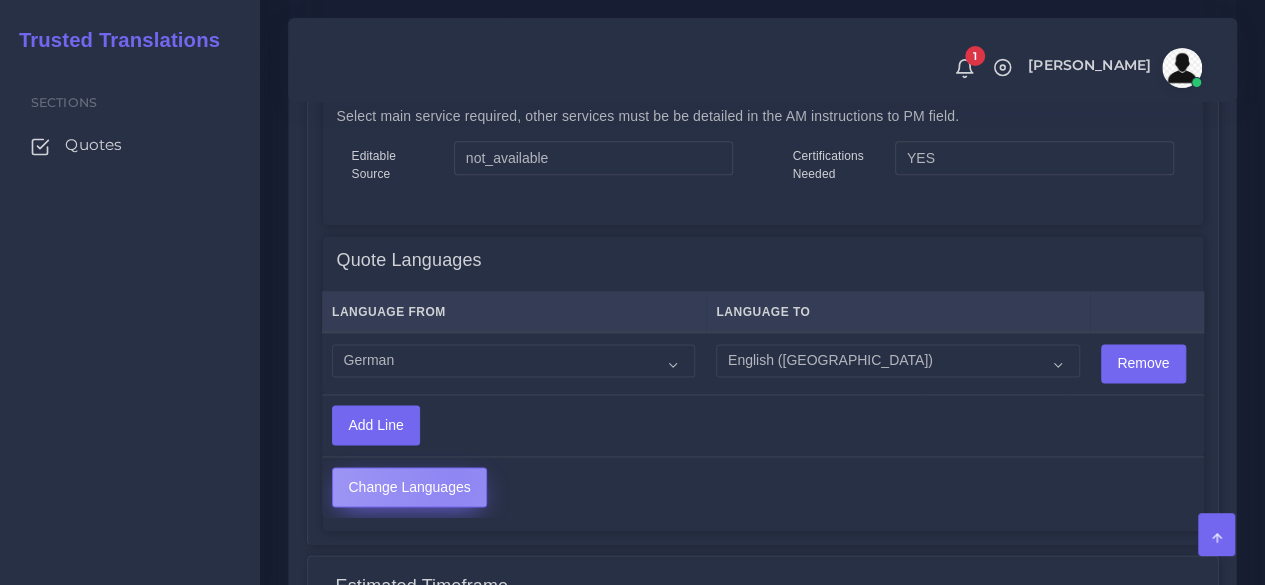click on "Change Languages" at bounding box center (409, 487) 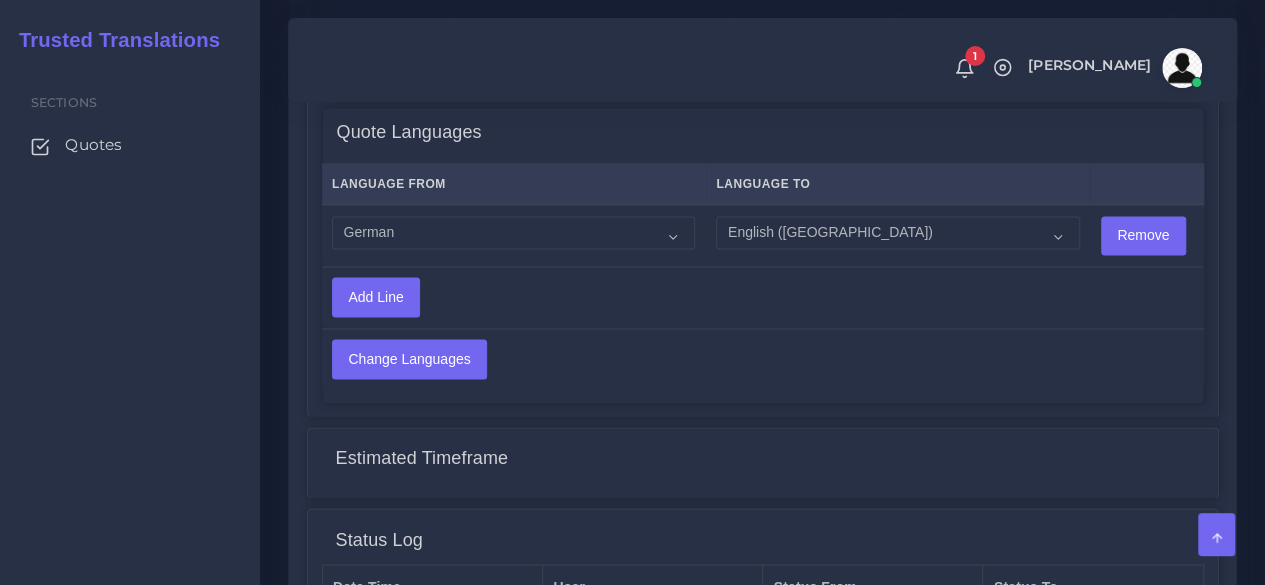 scroll, scrollTop: 1661, scrollLeft: 0, axis: vertical 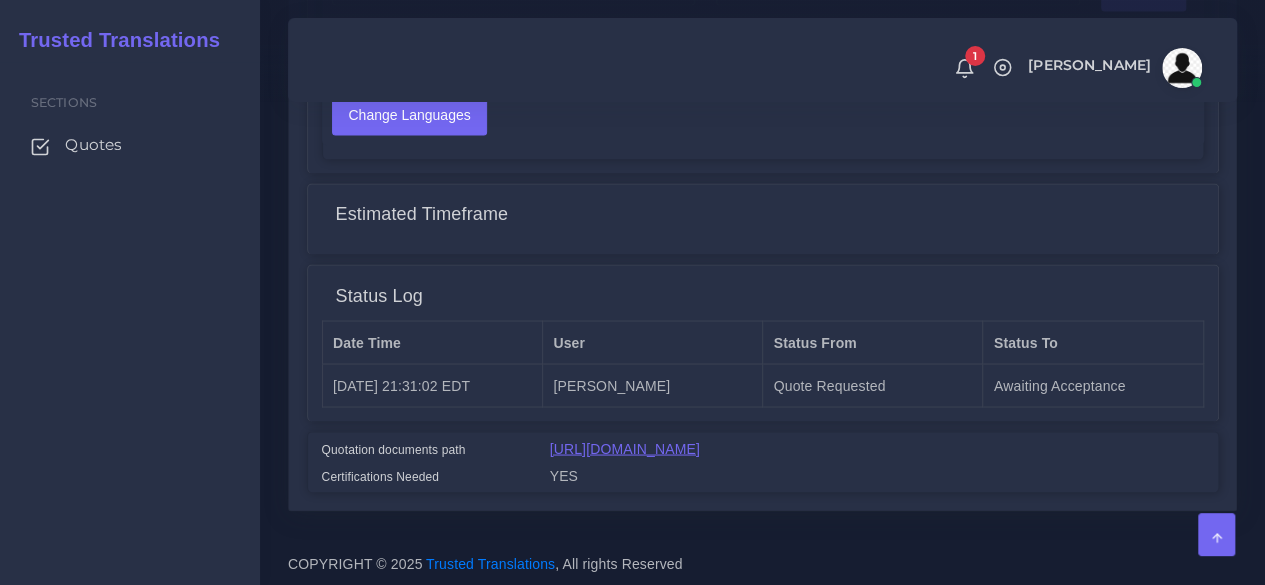 click on "[URL][DOMAIN_NAME]" at bounding box center [625, 448] 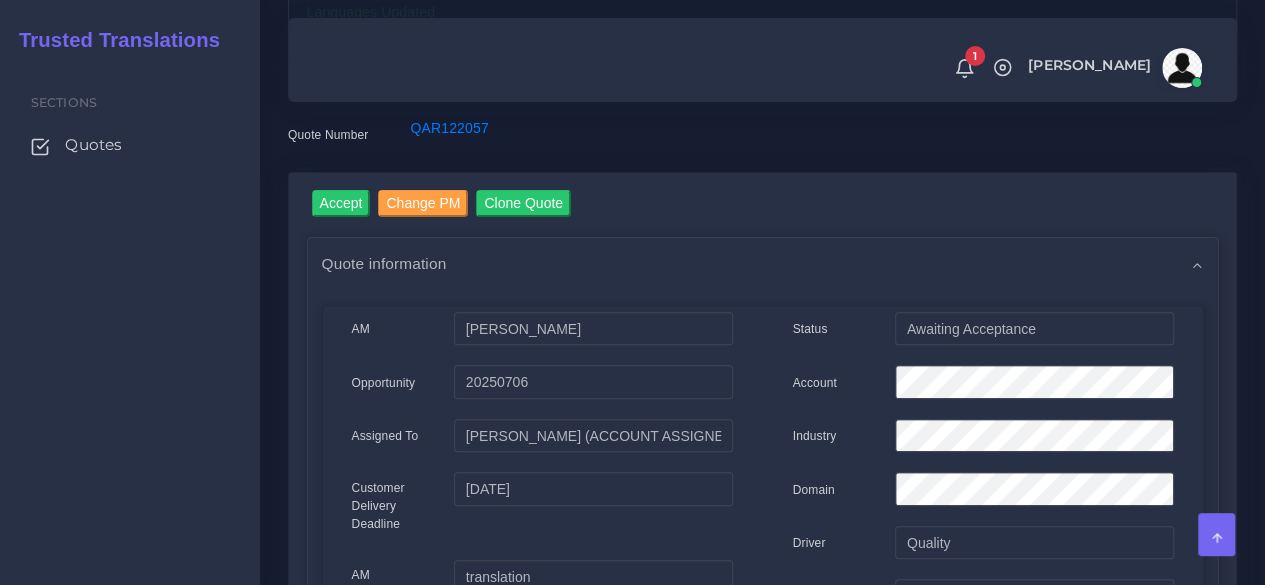scroll, scrollTop: 0, scrollLeft: 0, axis: both 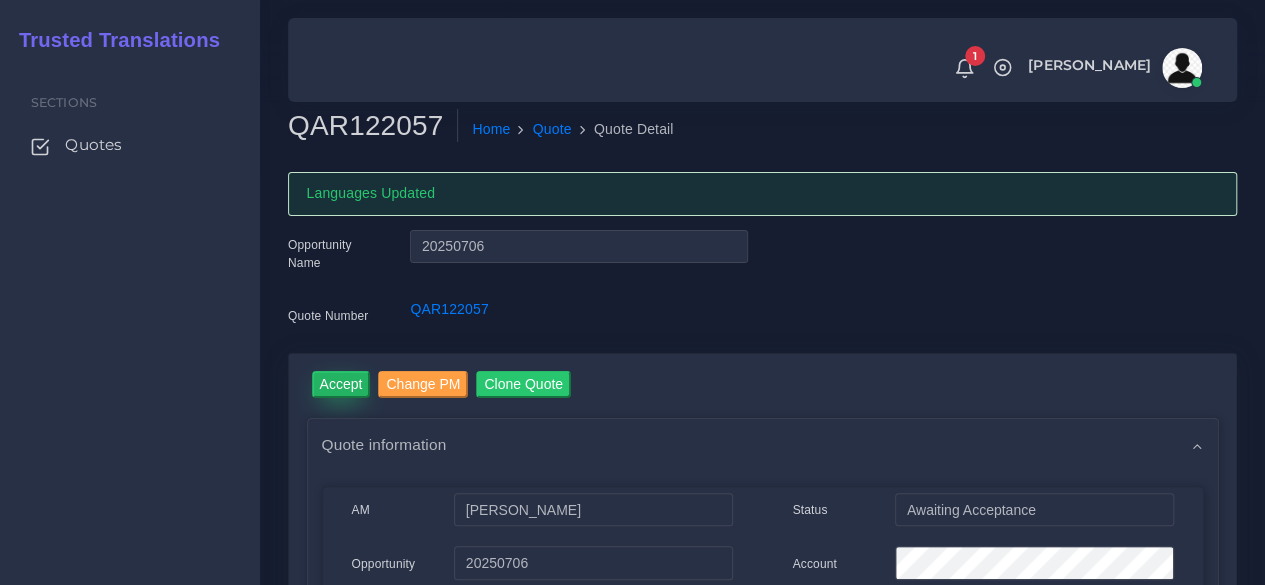 click on "Accept" at bounding box center [341, 384] 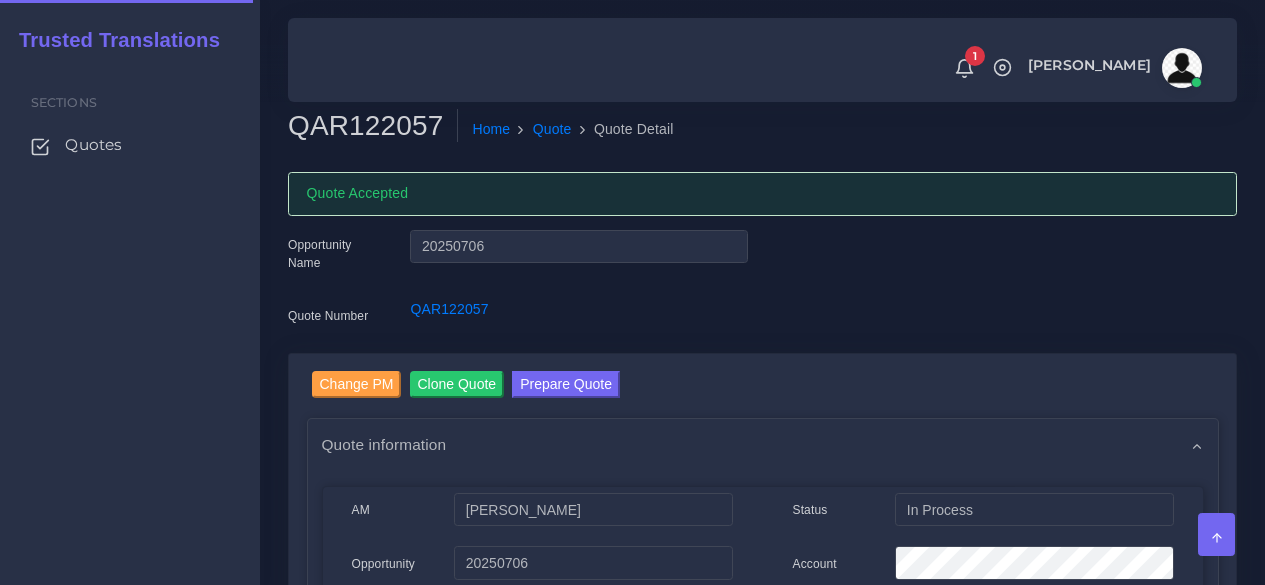 scroll, scrollTop: 0, scrollLeft: 0, axis: both 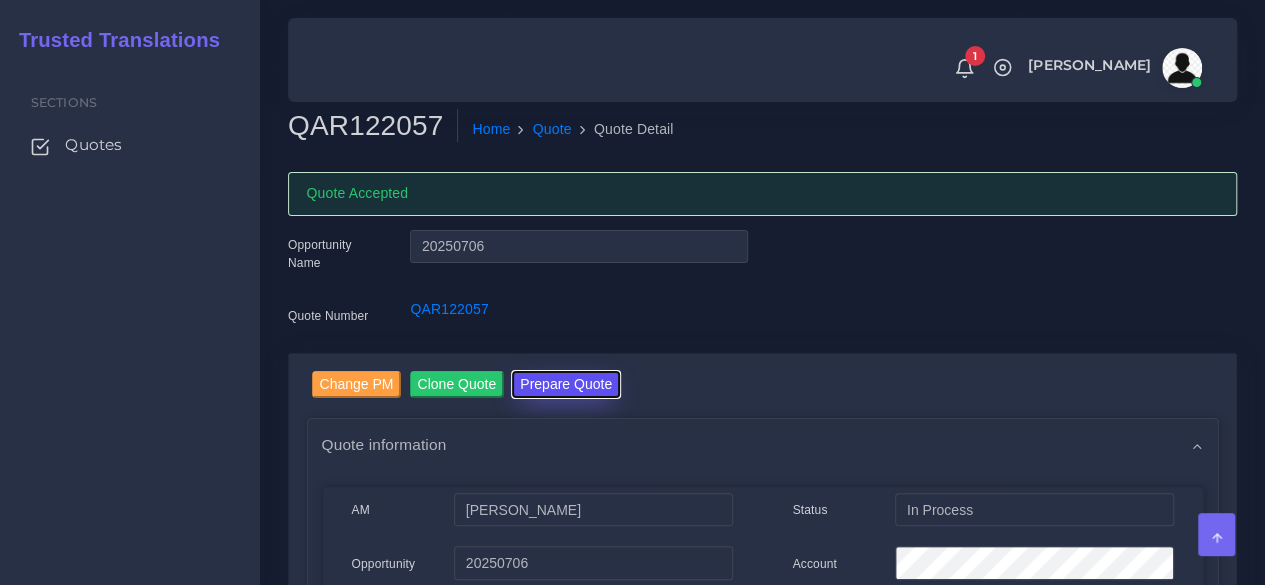 click on "Prepare Quote" at bounding box center (566, 384) 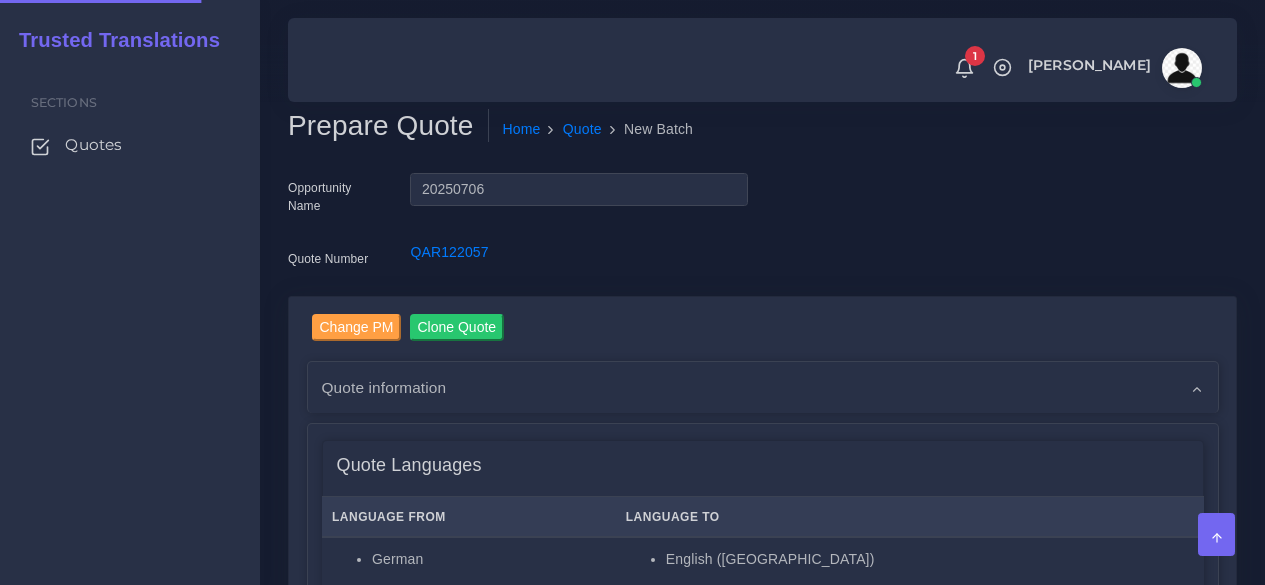 scroll, scrollTop: 0, scrollLeft: 0, axis: both 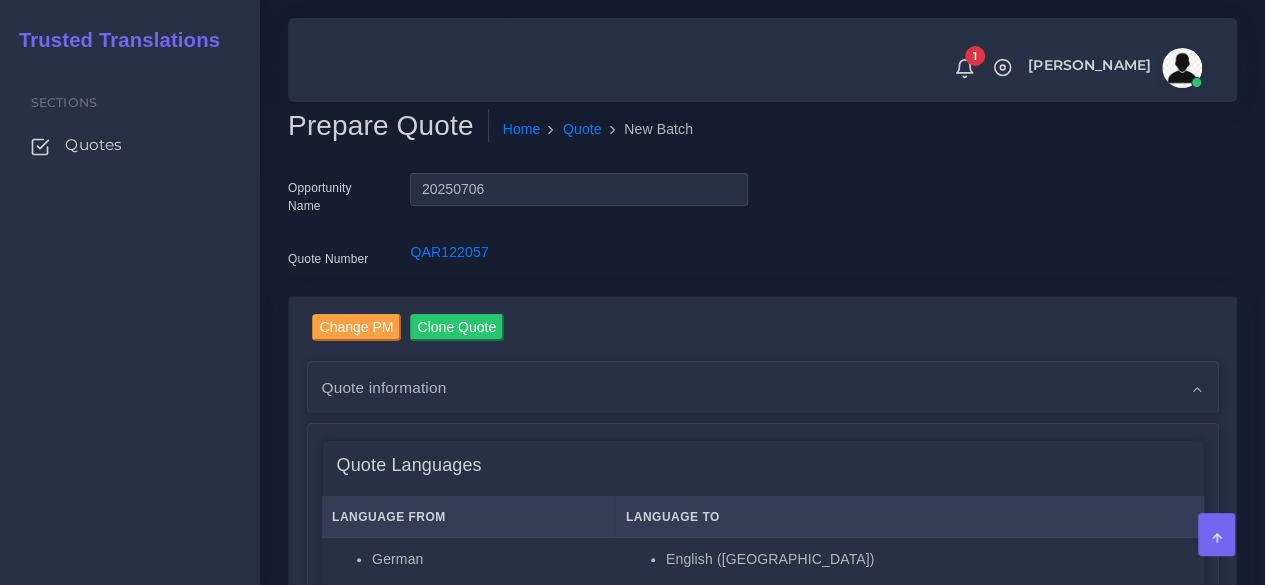 click on "QAR122057" at bounding box center [578, 262] 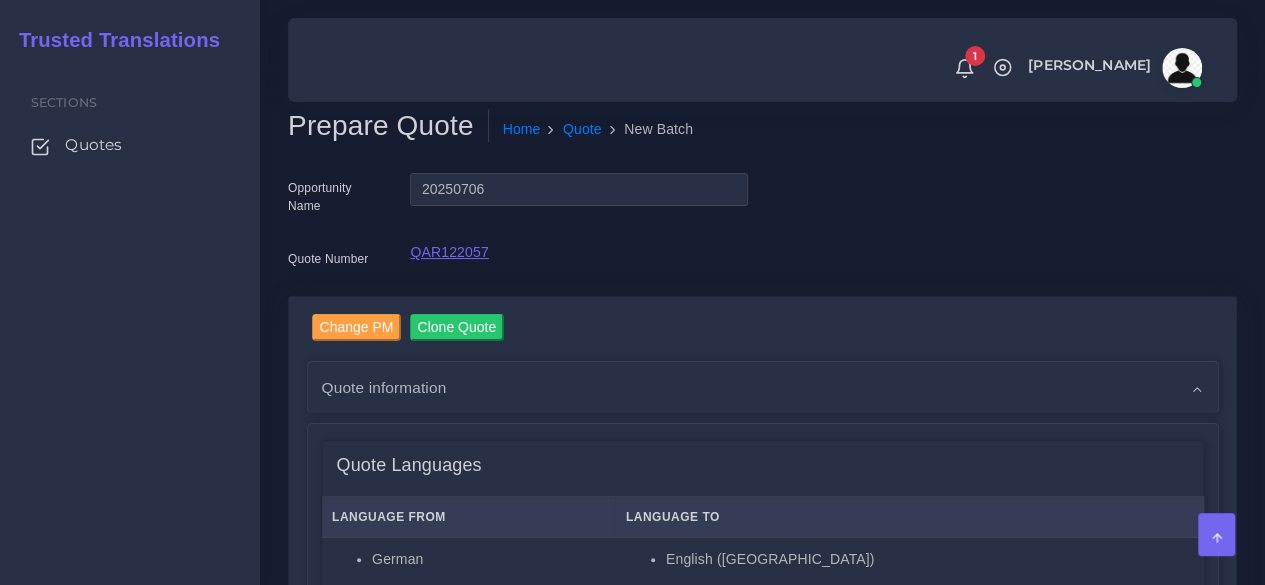 click on "QAR122057" at bounding box center (449, 252) 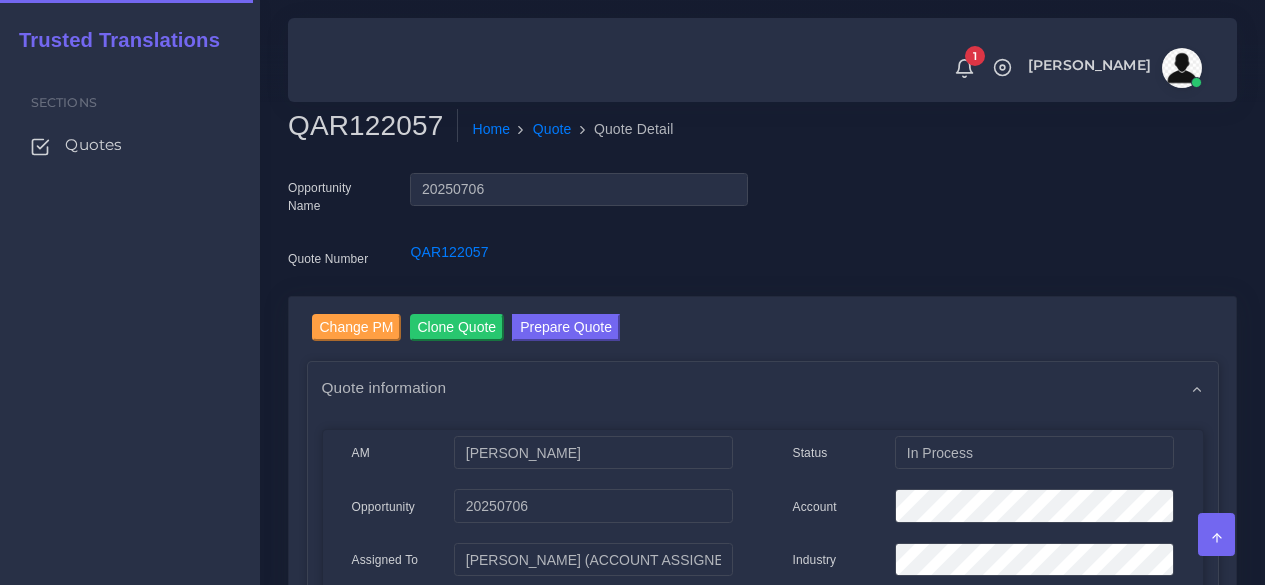 scroll, scrollTop: 0, scrollLeft: 0, axis: both 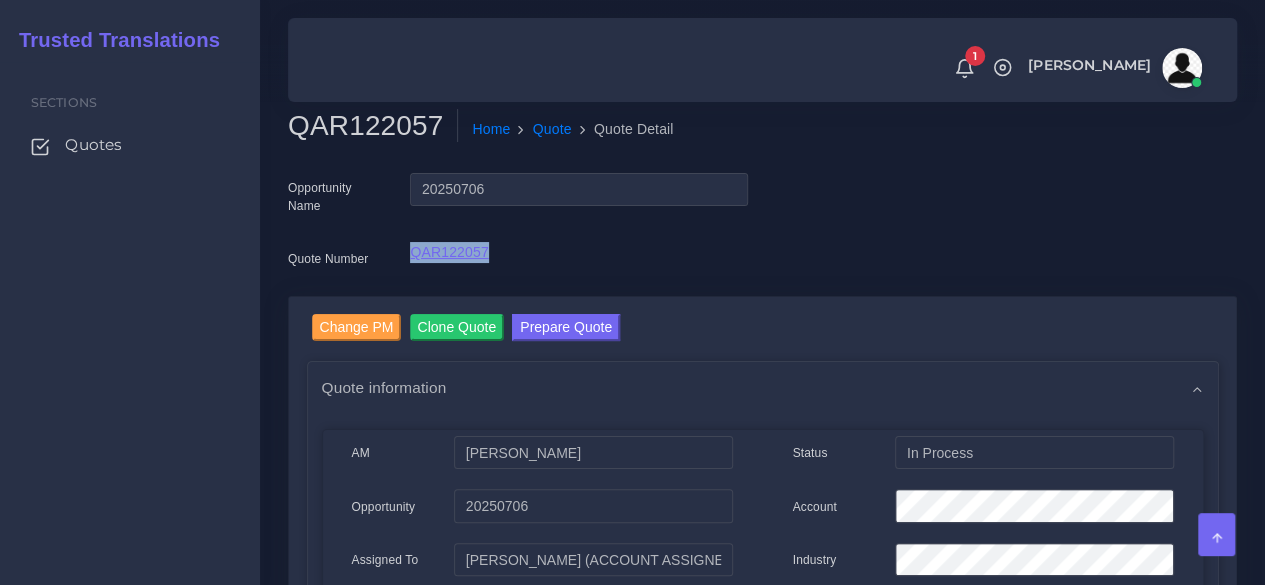 drag, startPoint x: 500, startPoint y: 265, endPoint x: 412, endPoint y: 257, distance: 88.362885 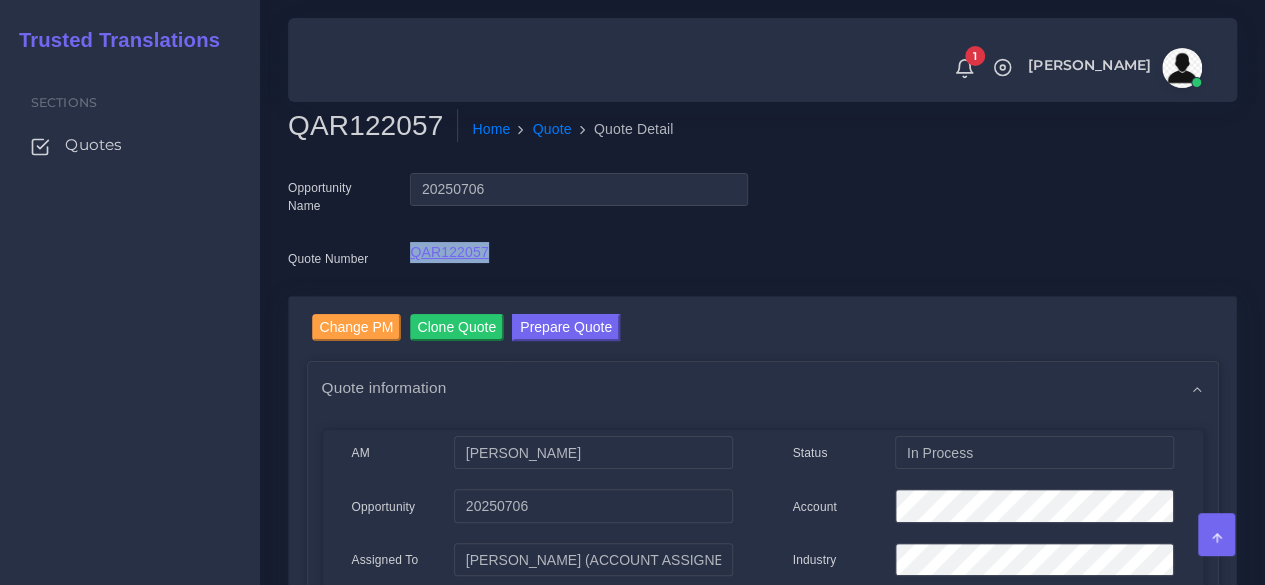 copy on "QAR122057" 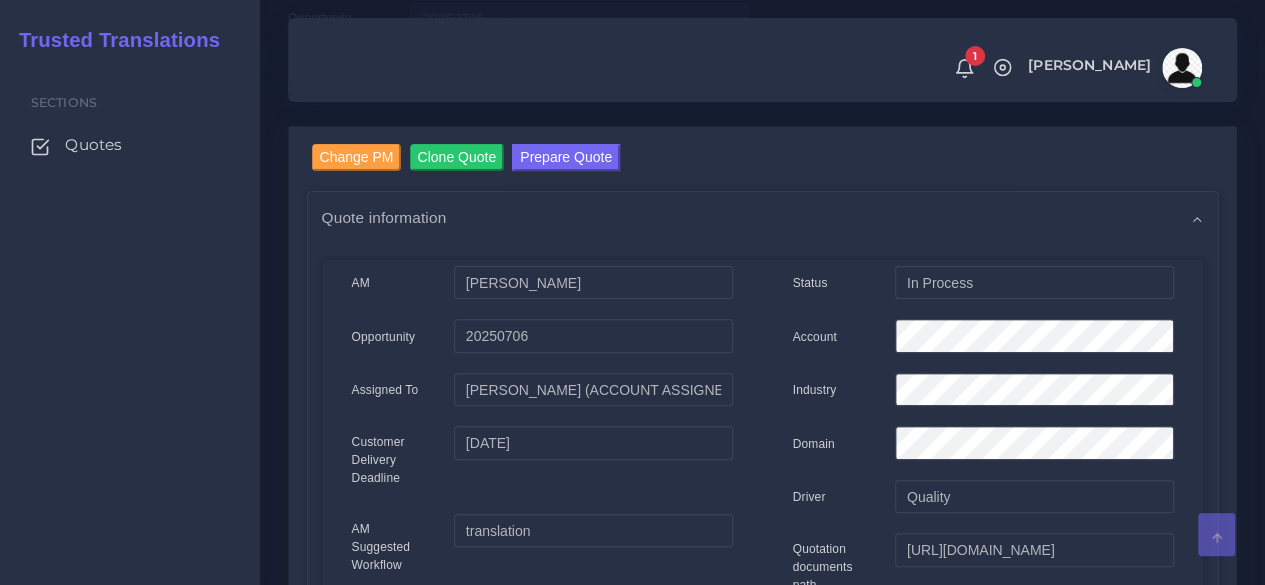scroll, scrollTop: 300, scrollLeft: 0, axis: vertical 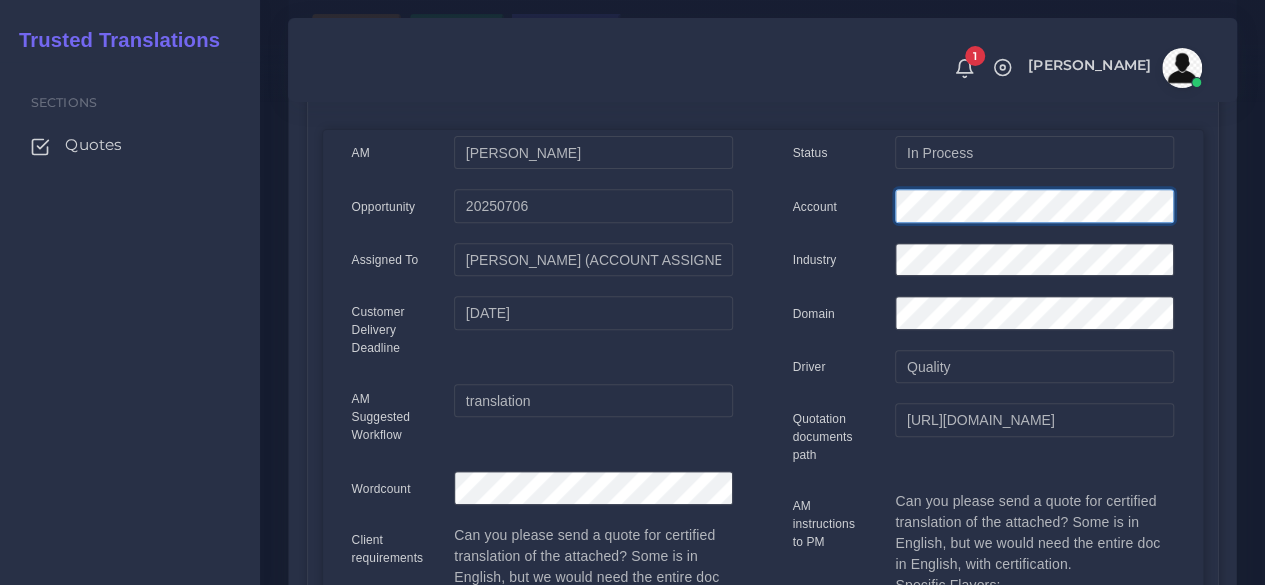 click on "AM
Damian Coliqueo" at bounding box center [763, 531] 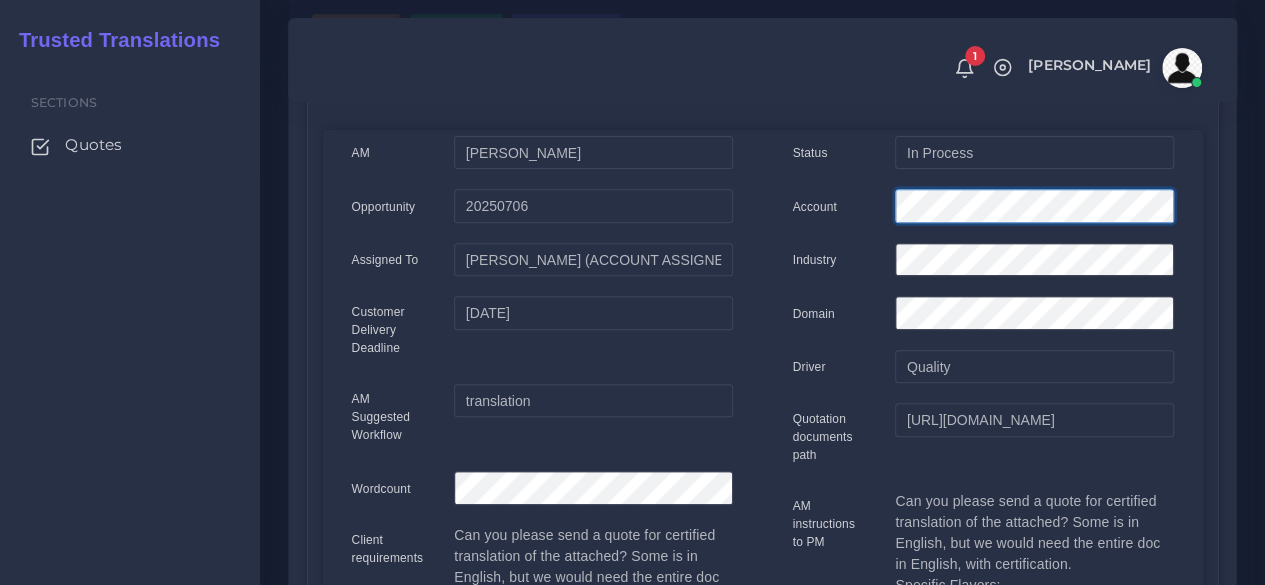scroll, scrollTop: 0, scrollLeft: 0, axis: both 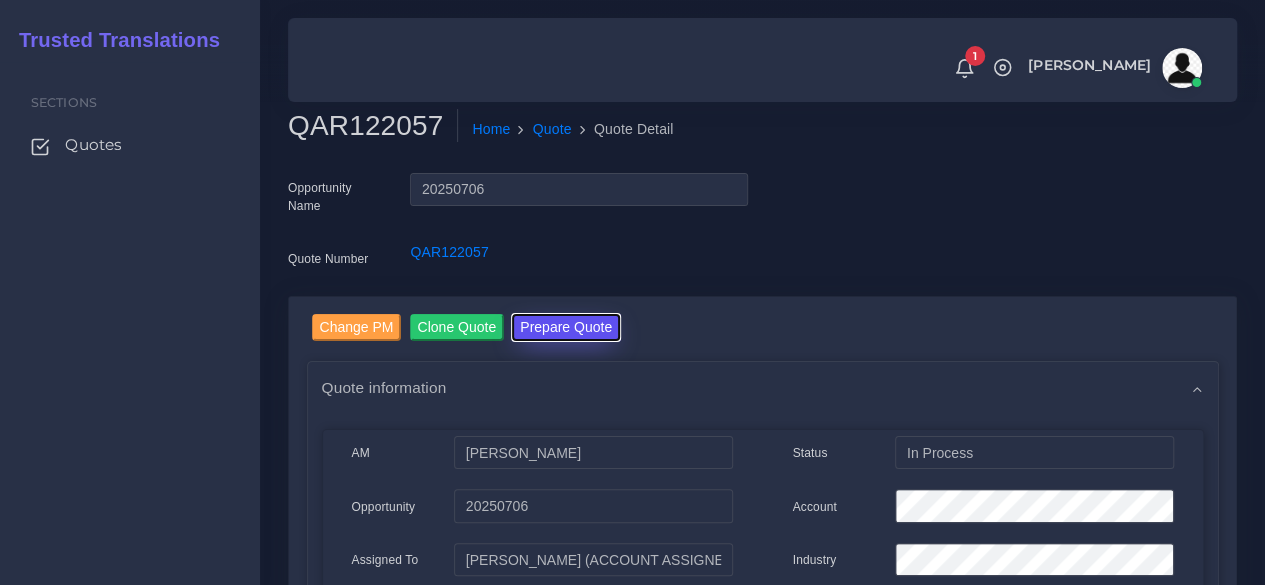 click on "Prepare Quote" at bounding box center (566, 327) 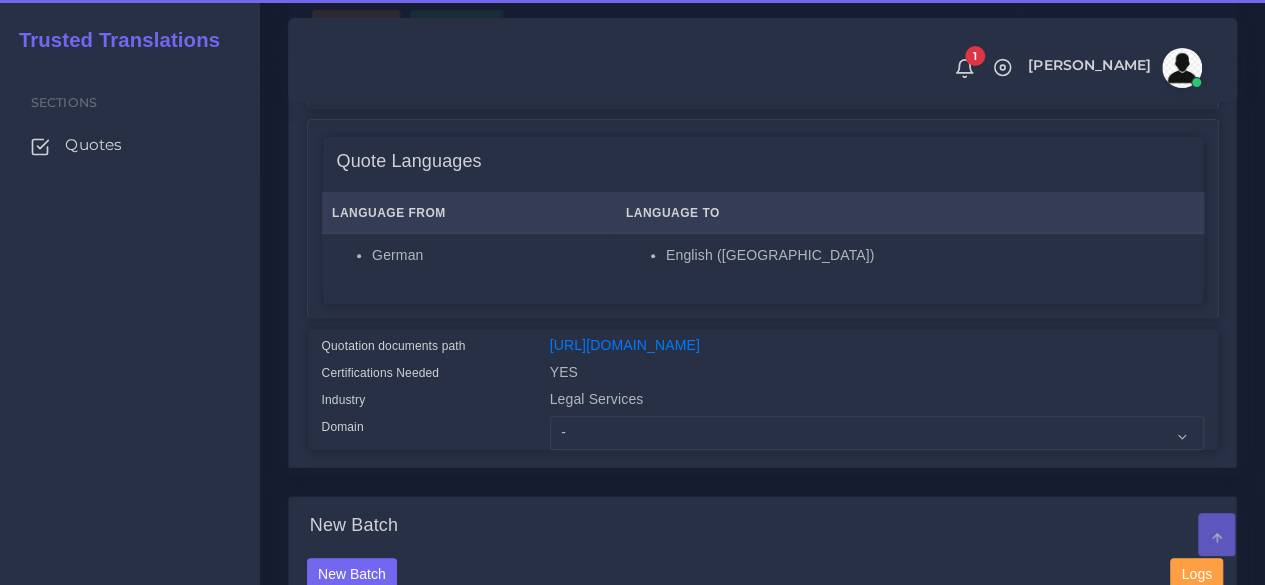 scroll, scrollTop: 500, scrollLeft: 0, axis: vertical 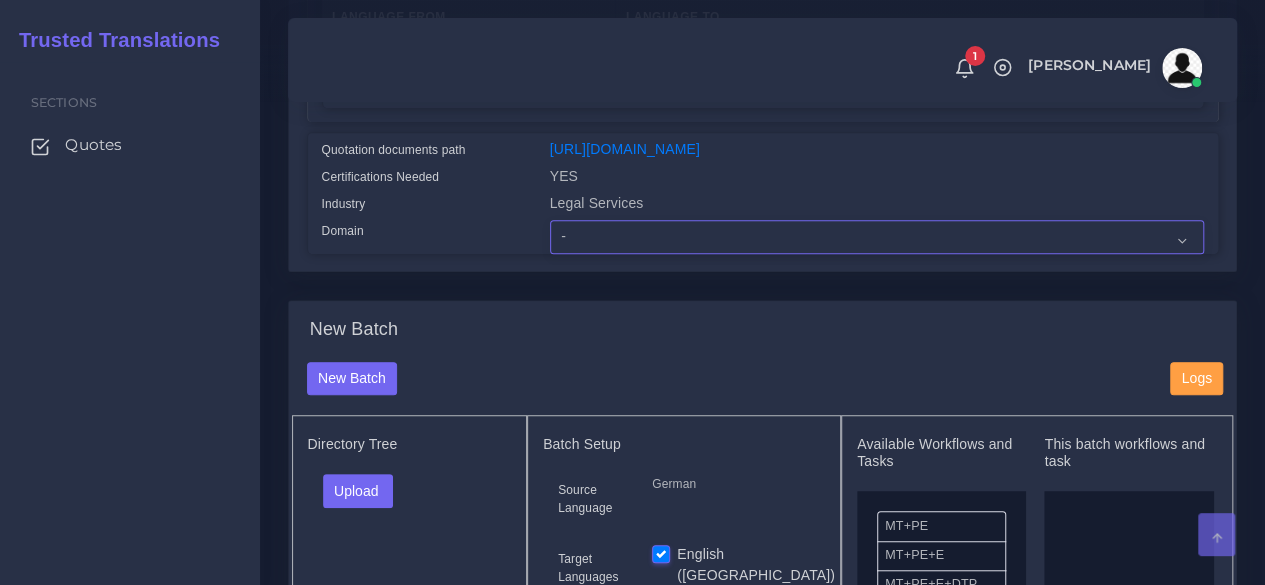 click on "-
Advertising and Media
Agriculture, Forestry and Fishing
Architecture, Building and Construction
Automotive
Chemicals
Computer Hardware
Computer Software
Consumer Electronics - Home appliances
Education
Energy, Water, Transportation and Utilities
Finance - Banking
Food Manufacturing and Services
Healthcare and Health Sciences
Hospitality, Leisure, Tourism and Arts
Human Resources - HR
Industrial Electronics
Industrial Manufacturing Insurance" at bounding box center (877, 237) 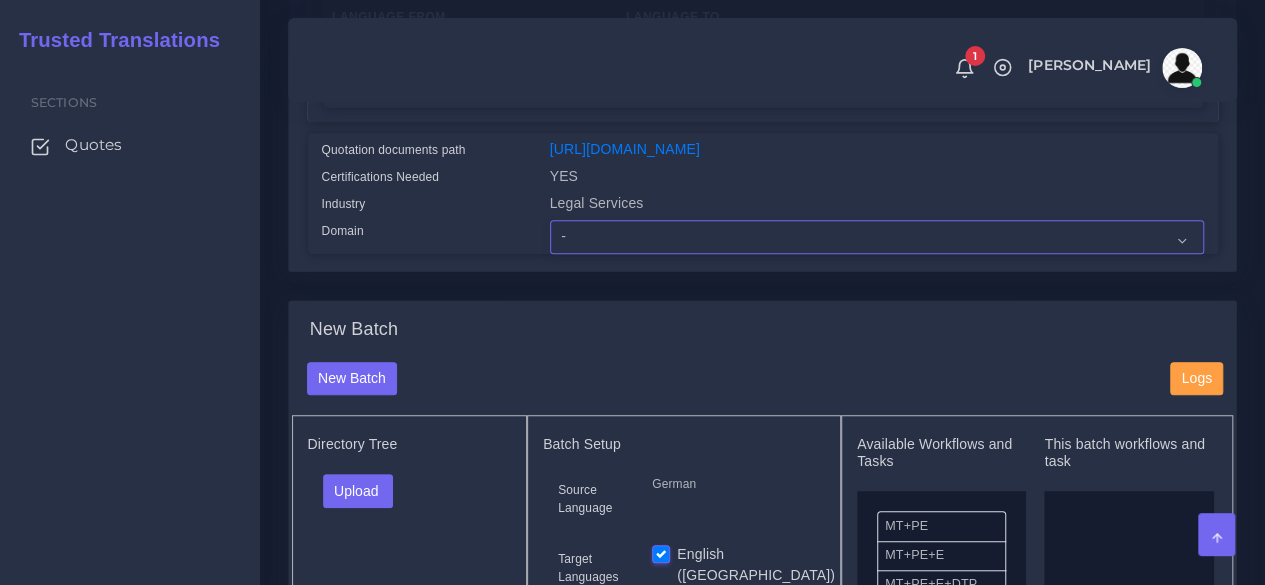 select on "Finance - Banking" 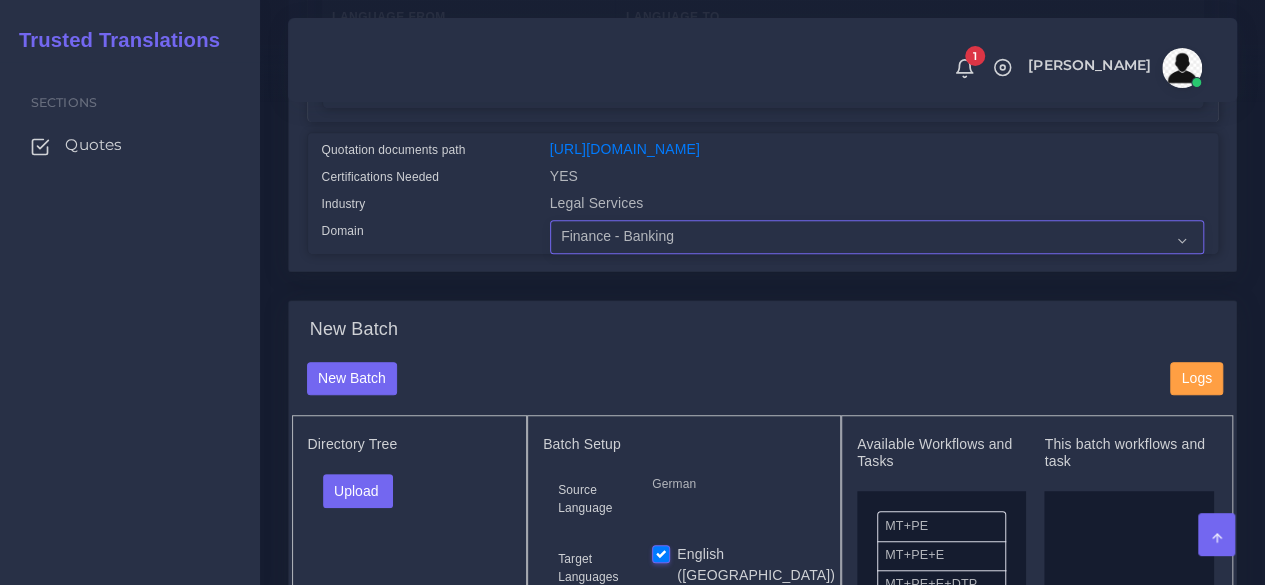 click on "-
Advertising and Media
Agriculture, Forestry and Fishing
Architecture, Building and Construction
Automotive
Chemicals
Computer Hardware
Computer Software
Consumer Electronics - Home appliances
Education
Energy, Water, Transportation and Utilities
Finance - Banking
Food Manufacturing and Services
Healthcare and Health Sciences
Hospitality, Leisure, Tourism and Arts
Human Resources - HR
Industrial Electronics
Industrial Manufacturing Insurance" at bounding box center (877, 237) 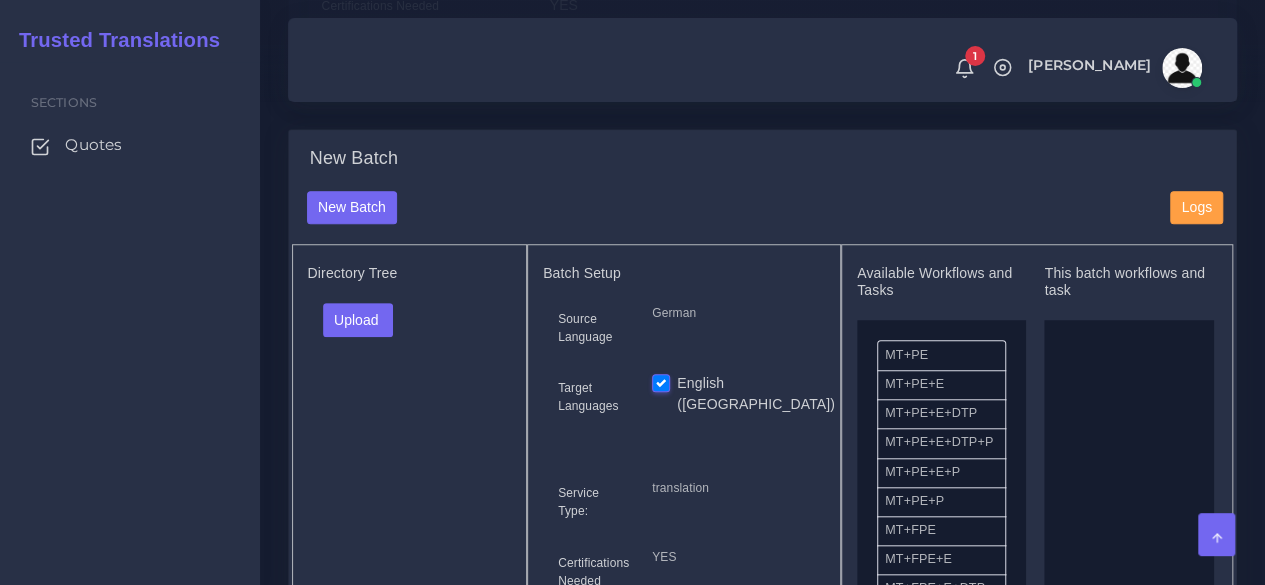 scroll, scrollTop: 900, scrollLeft: 0, axis: vertical 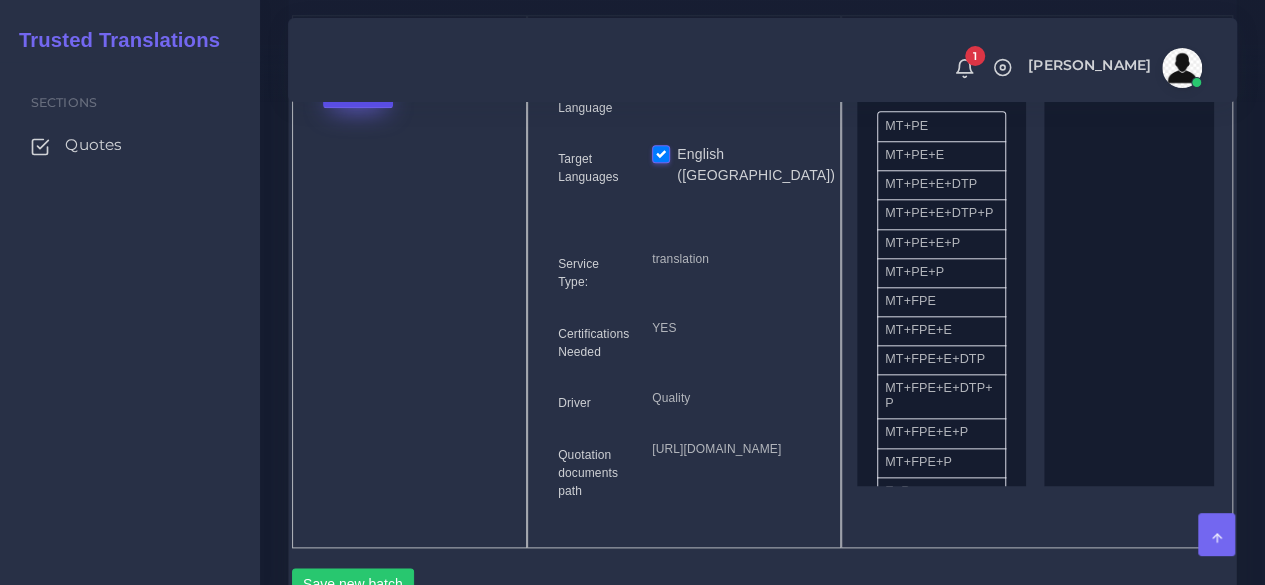 click on "Upload" at bounding box center (358, 91) 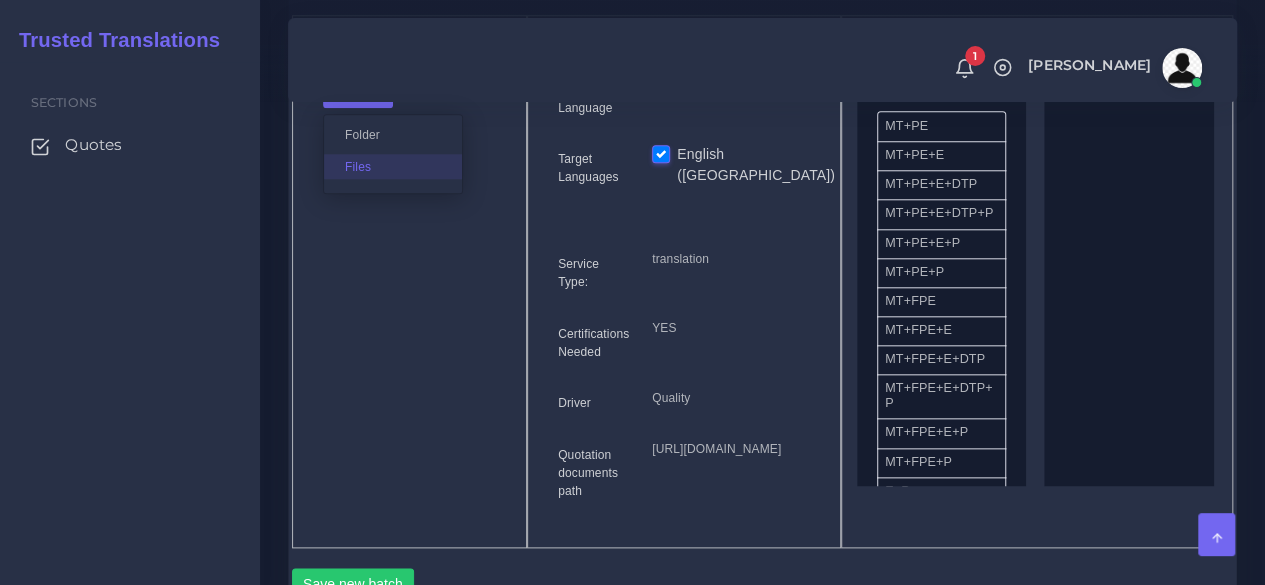 click on "Files" at bounding box center (393, 166) 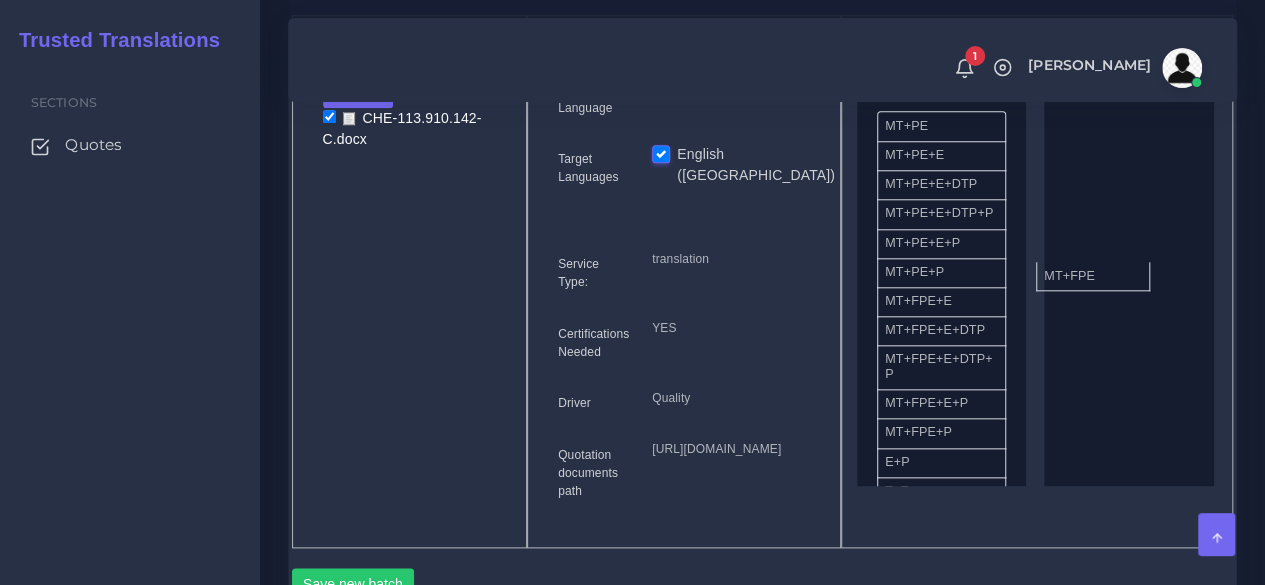 drag, startPoint x: 928, startPoint y: 355, endPoint x: 1114, endPoint y: 313, distance: 190.68298 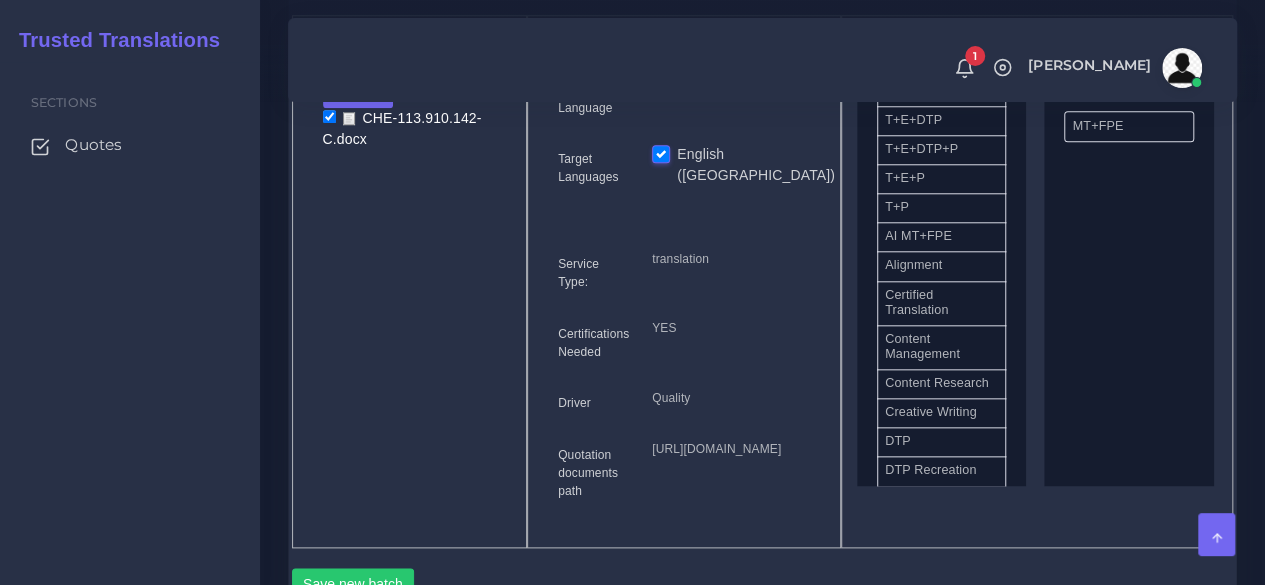 scroll, scrollTop: 500, scrollLeft: 0, axis: vertical 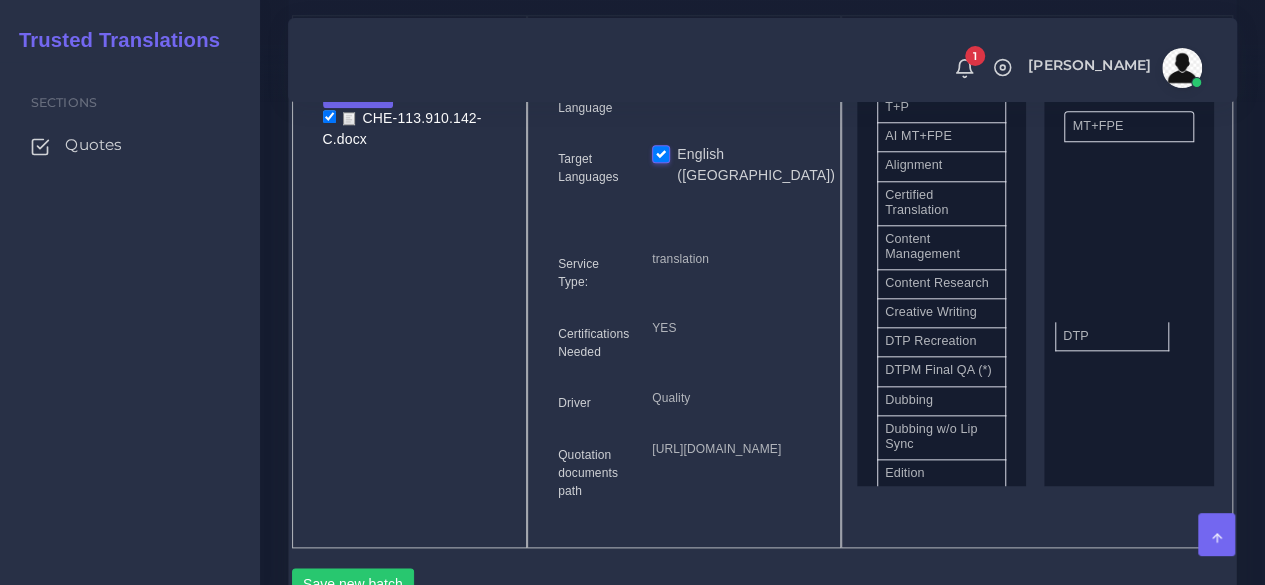 drag, startPoint x: 938, startPoint y: 402, endPoint x: 1110, endPoint y: 373, distance: 174.42764 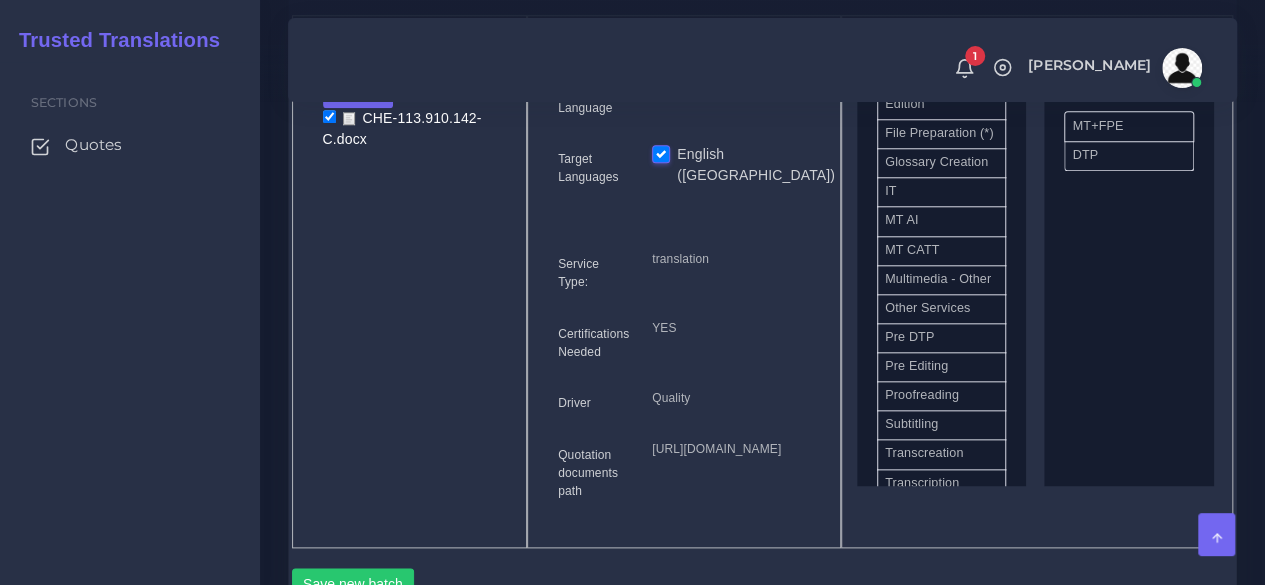 scroll, scrollTop: 900, scrollLeft: 0, axis: vertical 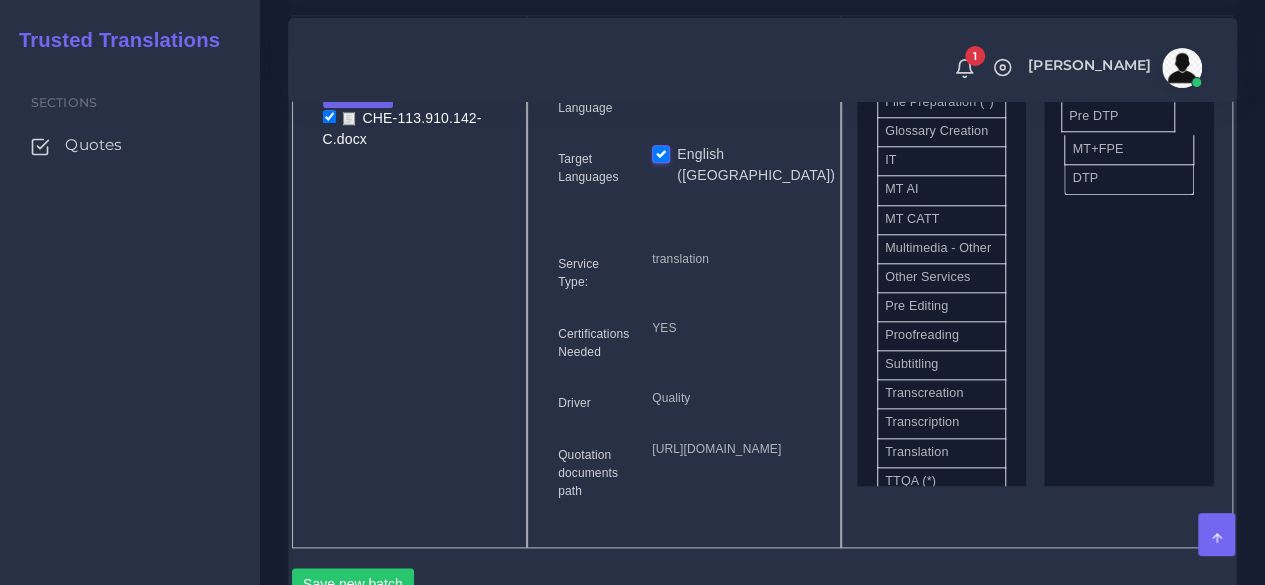 drag, startPoint x: 934, startPoint y: 419, endPoint x: 1116, endPoint y: 143, distance: 330.6055 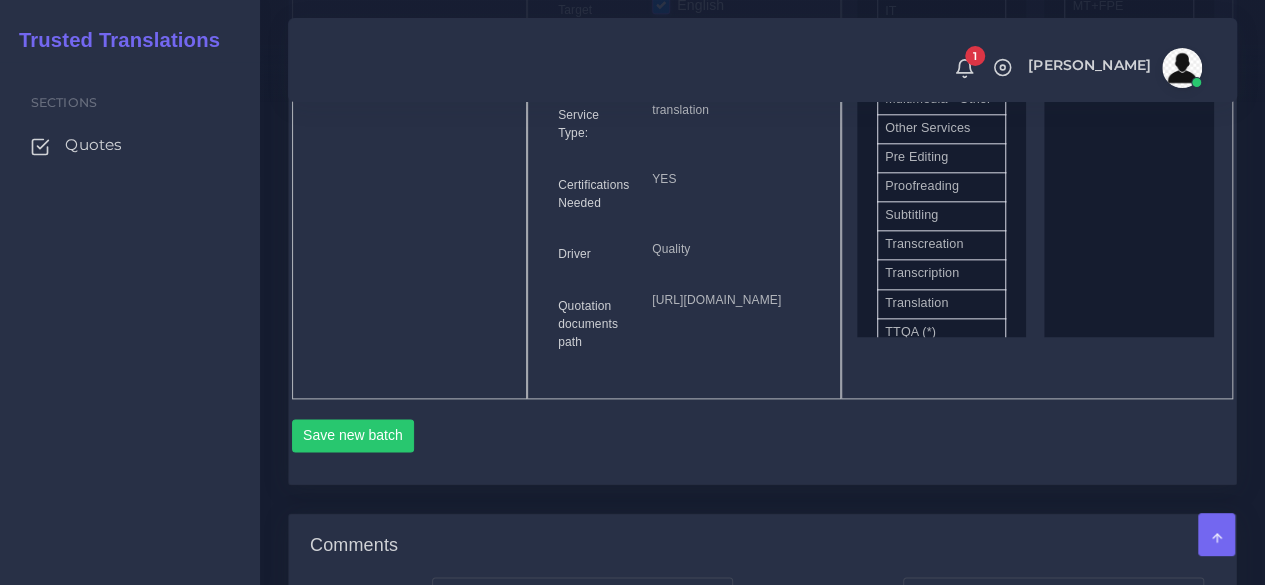 scroll, scrollTop: 1300, scrollLeft: 0, axis: vertical 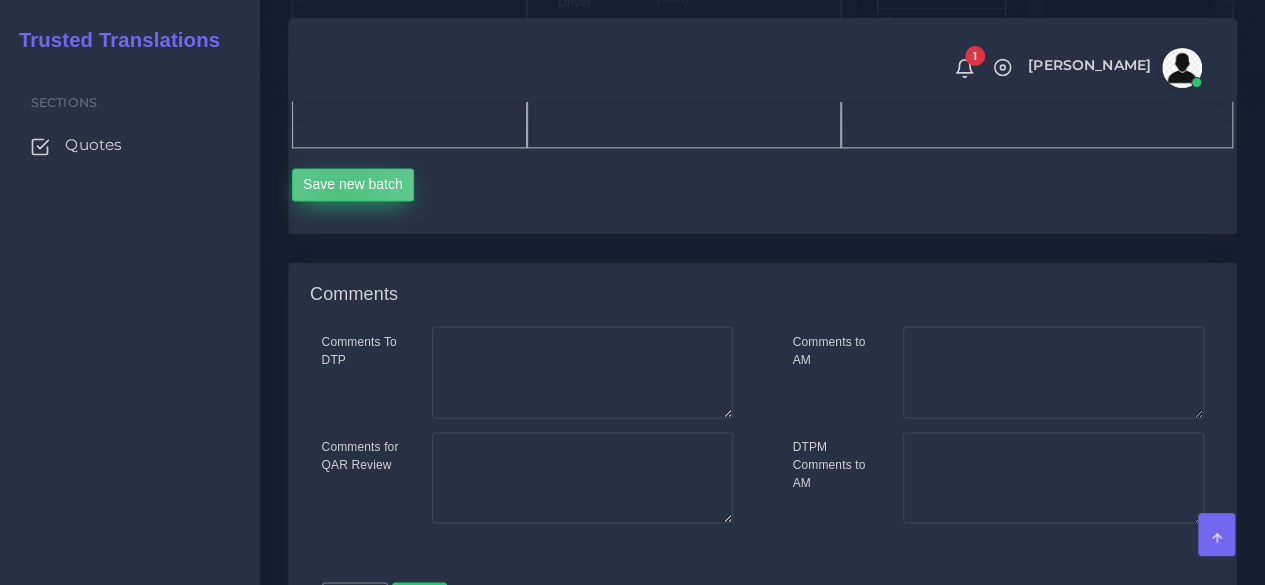 click on "Save new batch" at bounding box center (353, 185) 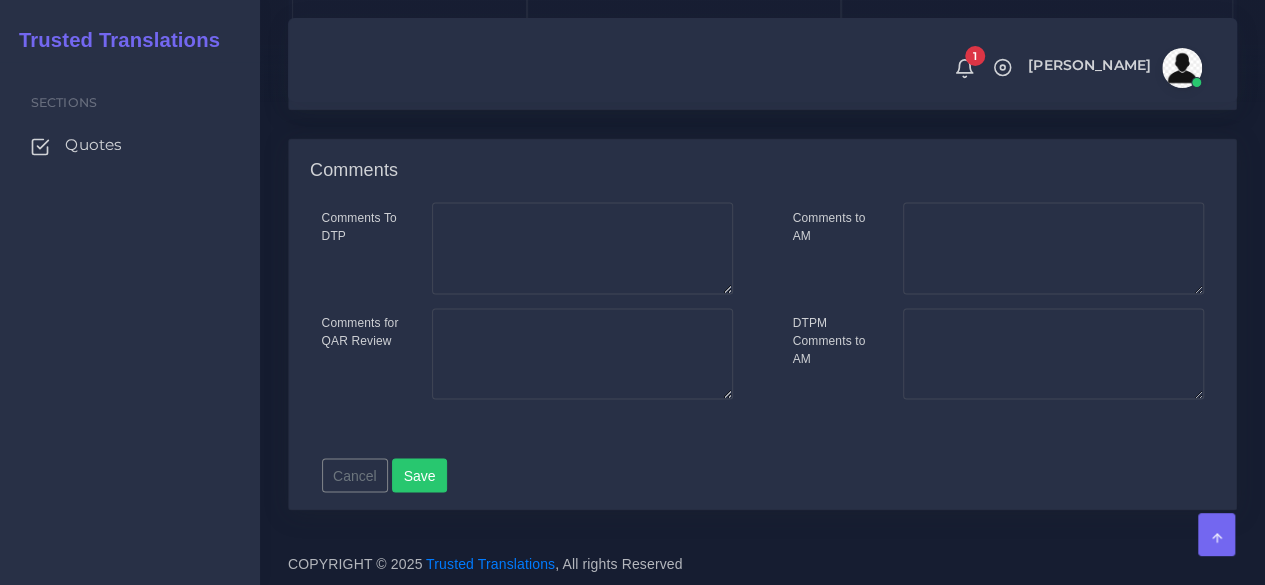 scroll, scrollTop: 1562, scrollLeft: 0, axis: vertical 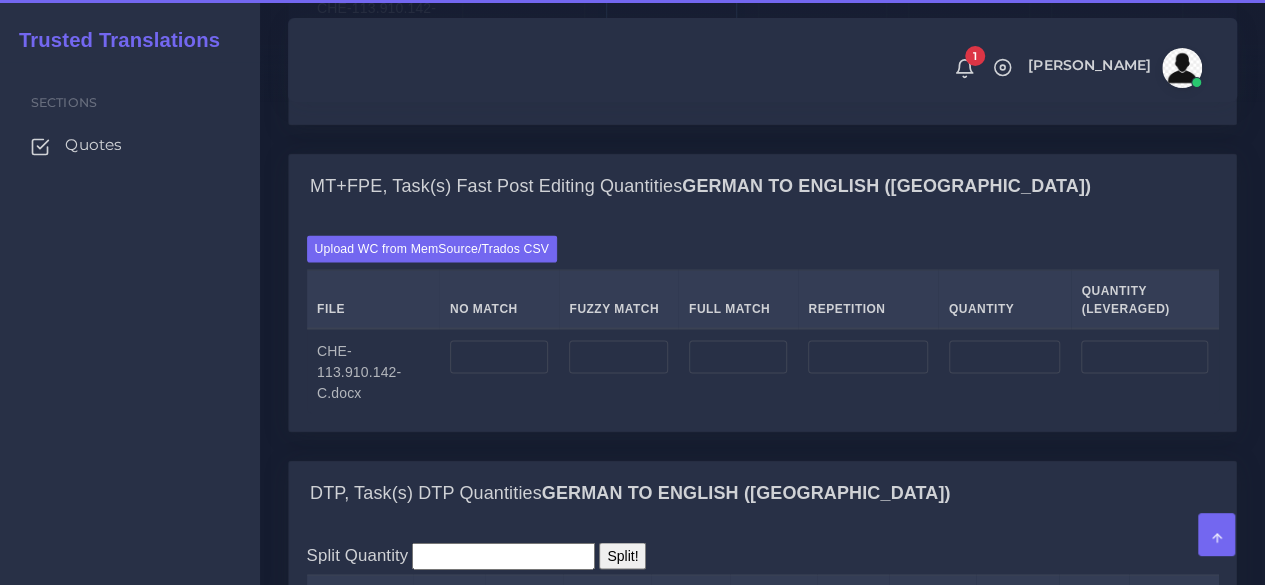 click at bounding box center [671, 15] 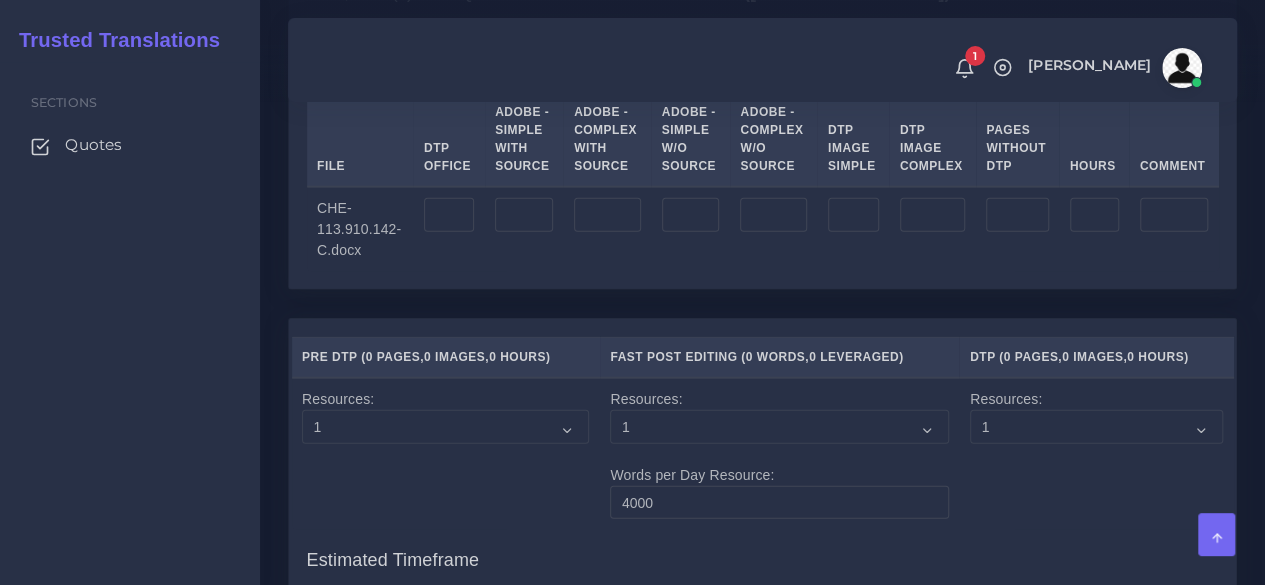 type on "6" 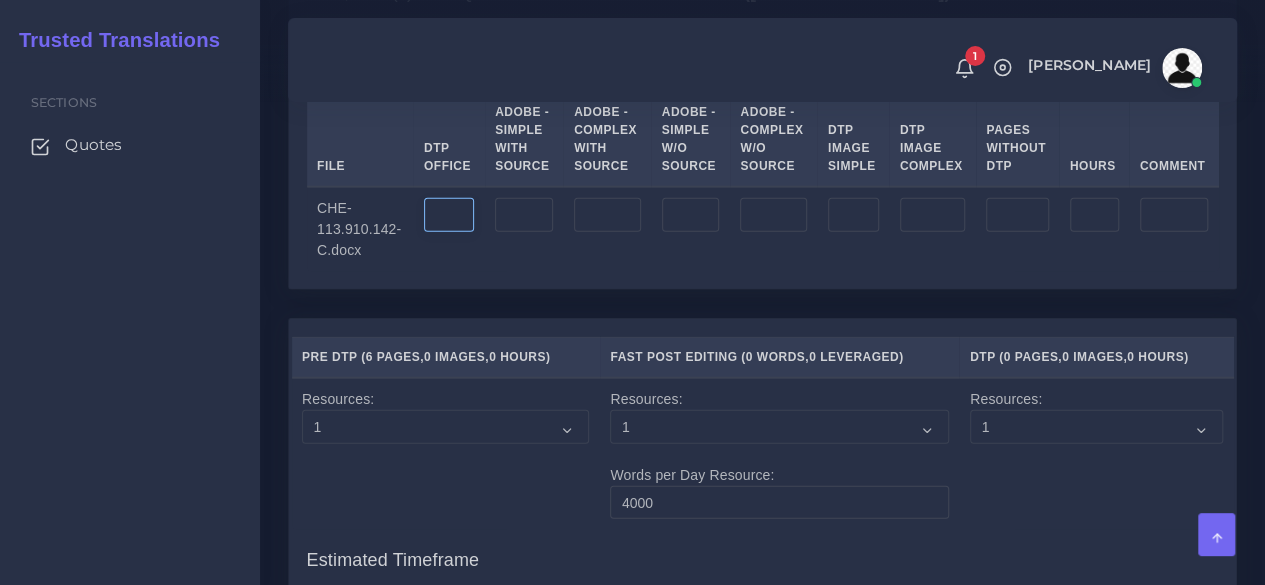 click at bounding box center [449, 215] 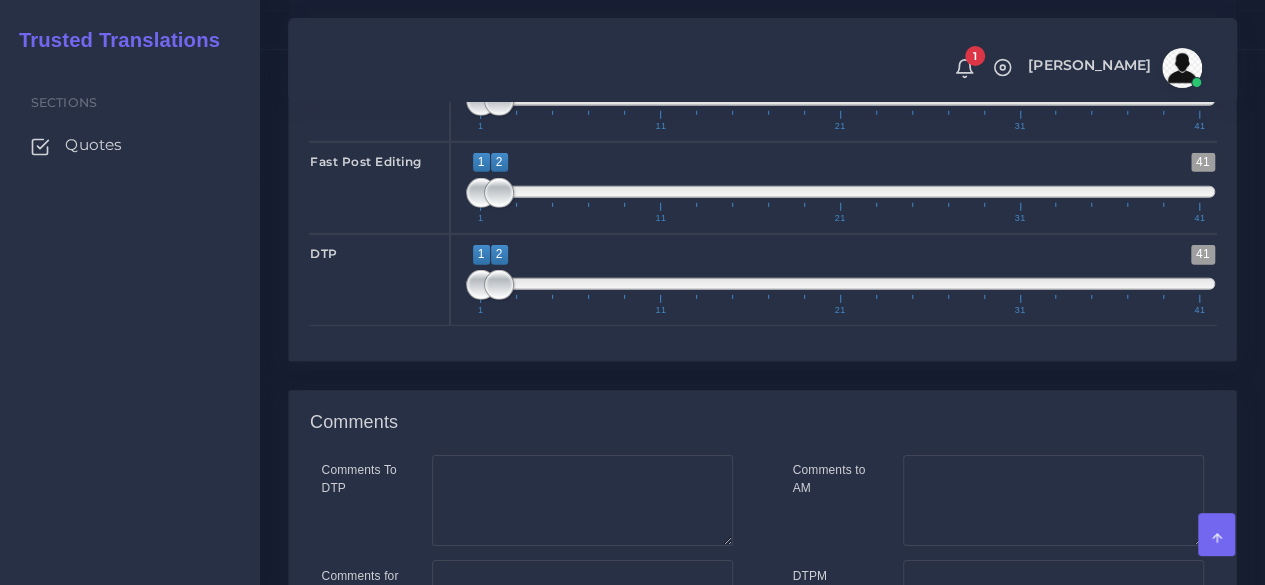 scroll, scrollTop: 3280, scrollLeft: 0, axis: vertical 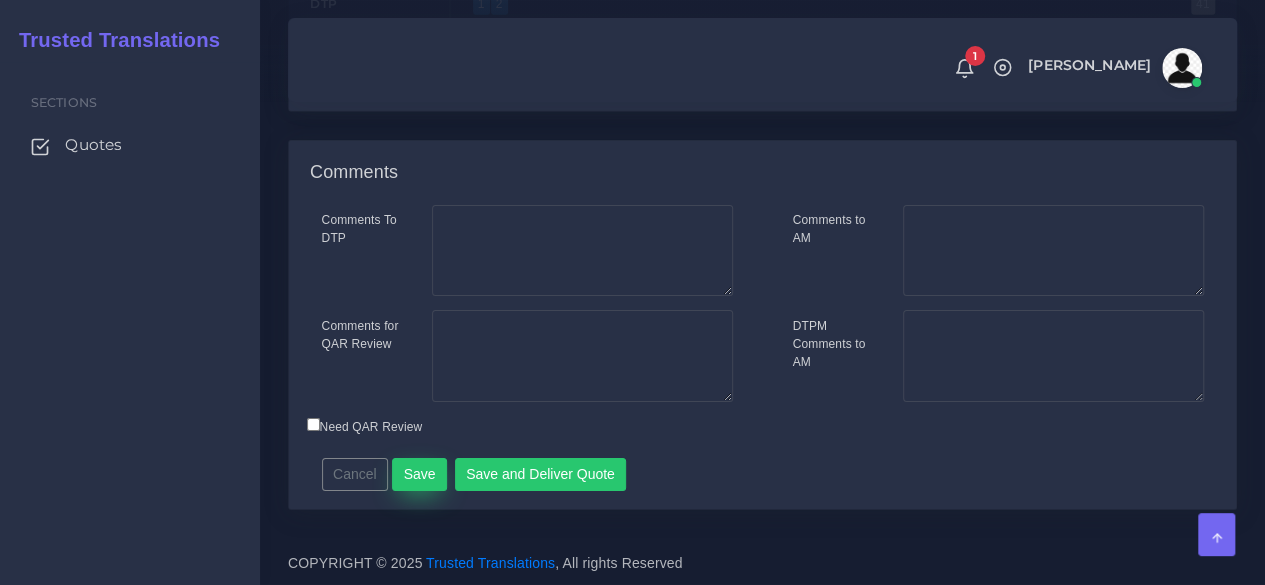 type on "6" 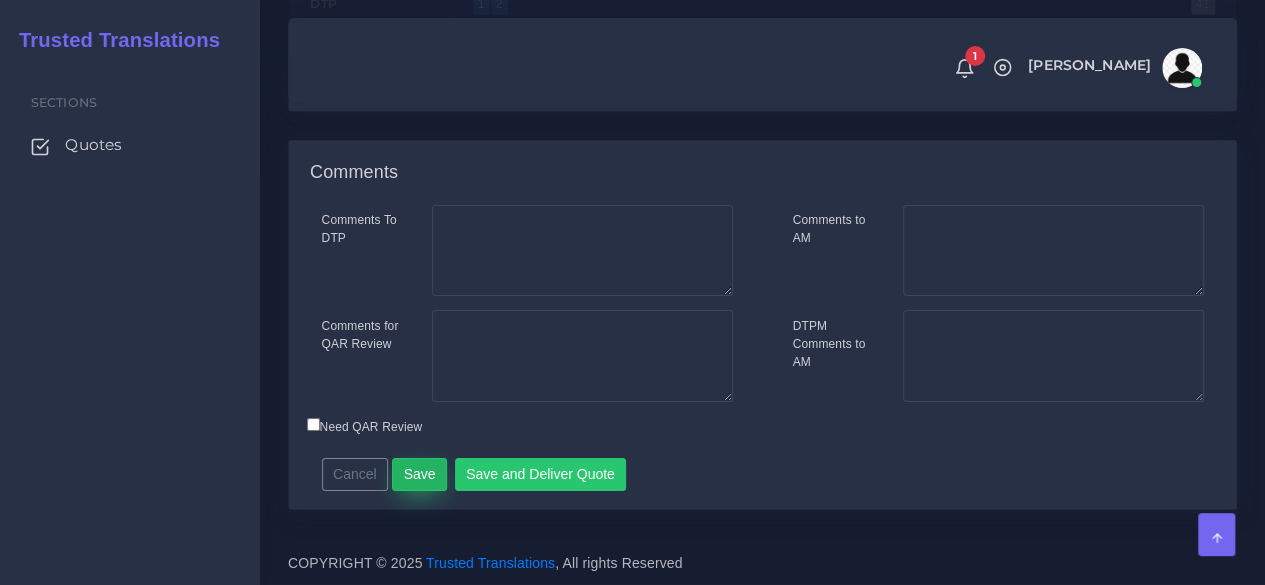 click on "Save" at bounding box center (419, 475) 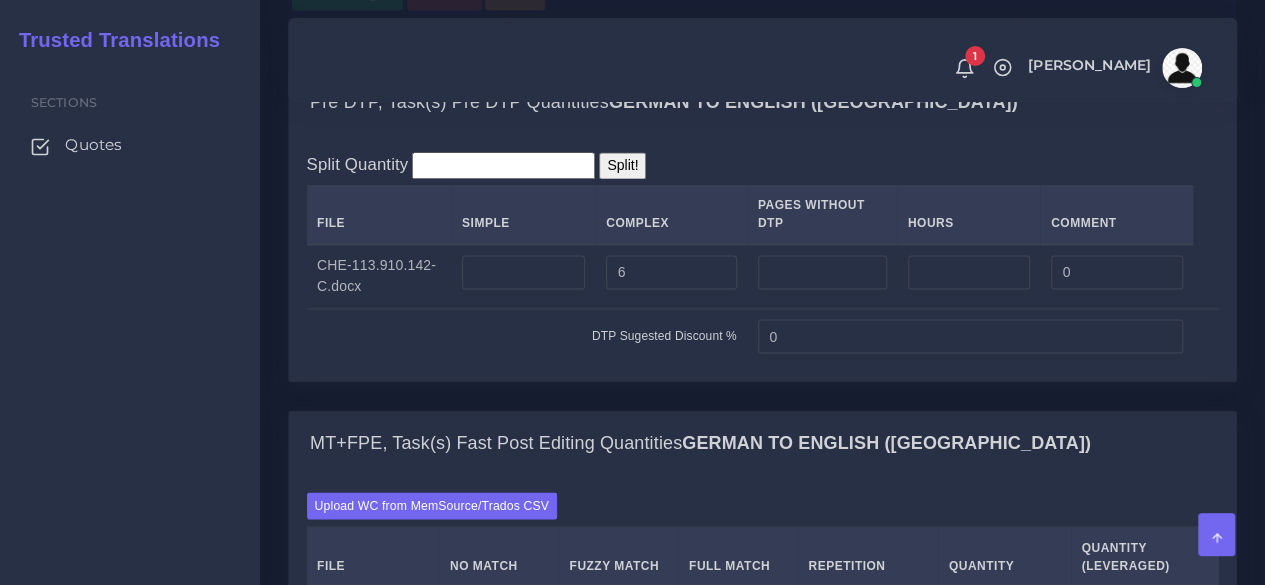 scroll, scrollTop: 2000, scrollLeft: 0, axis: vertical 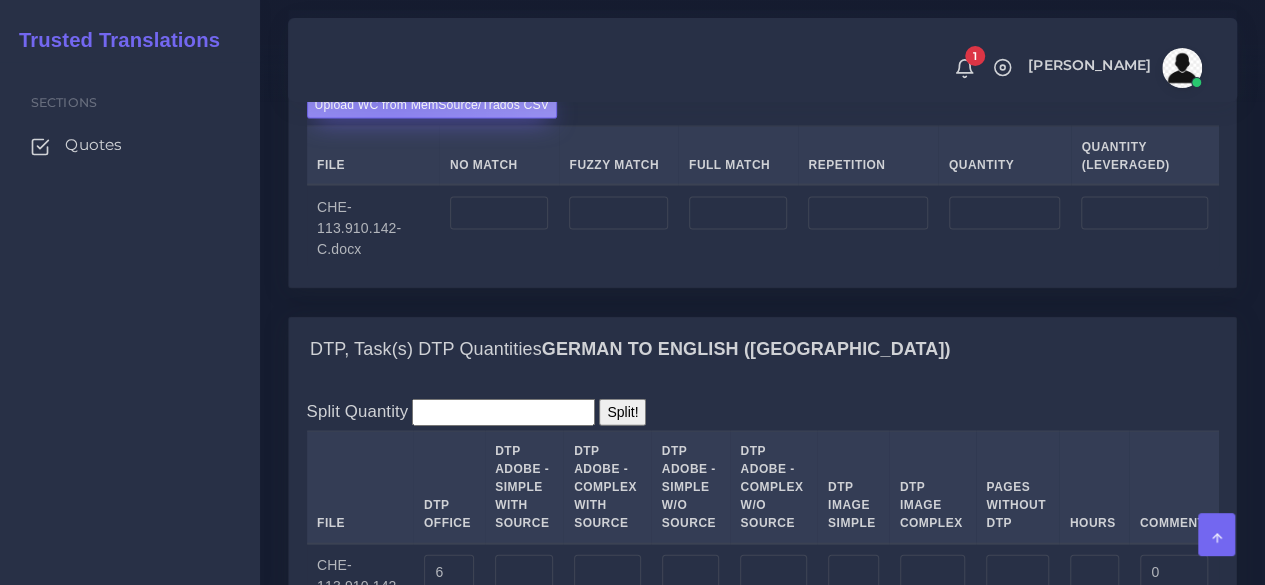 click on "Upload WC from MemSource/Trados CSV" at bounding box center (432, 105) 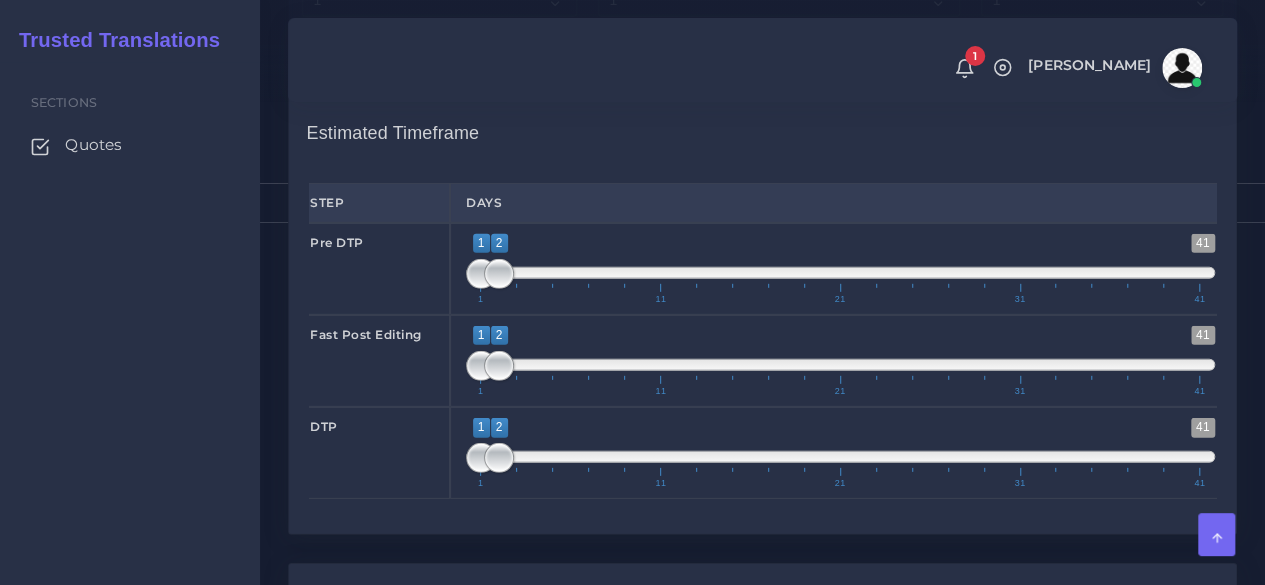scroll, scrollTop: 2900, scrollLeft: 0, axis: vertical 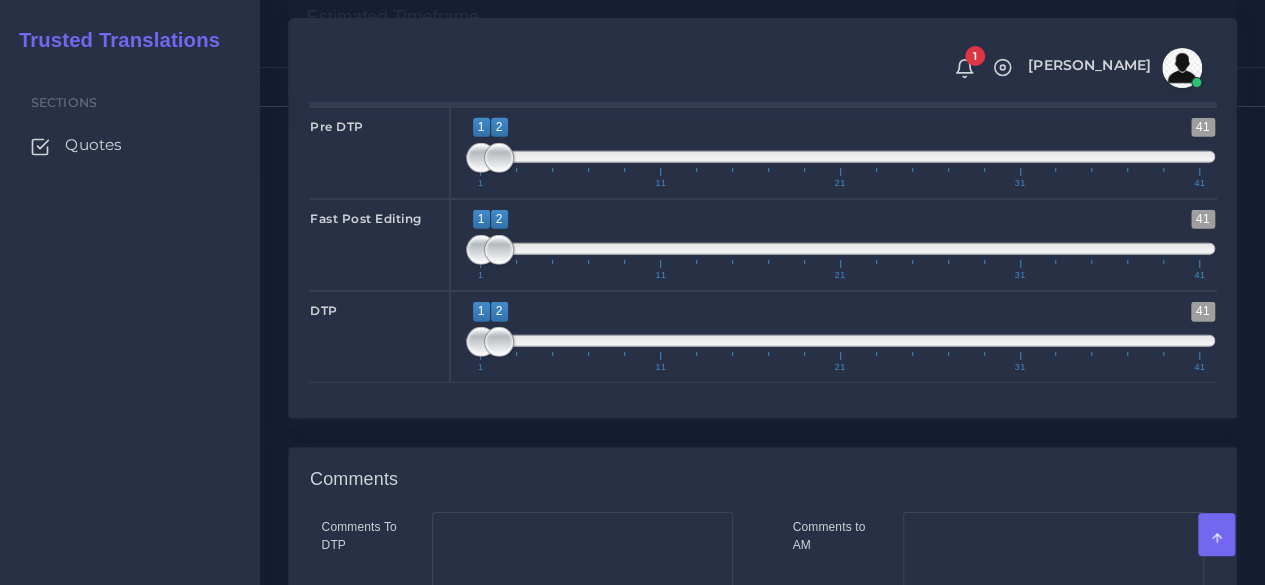 type on "1;1" 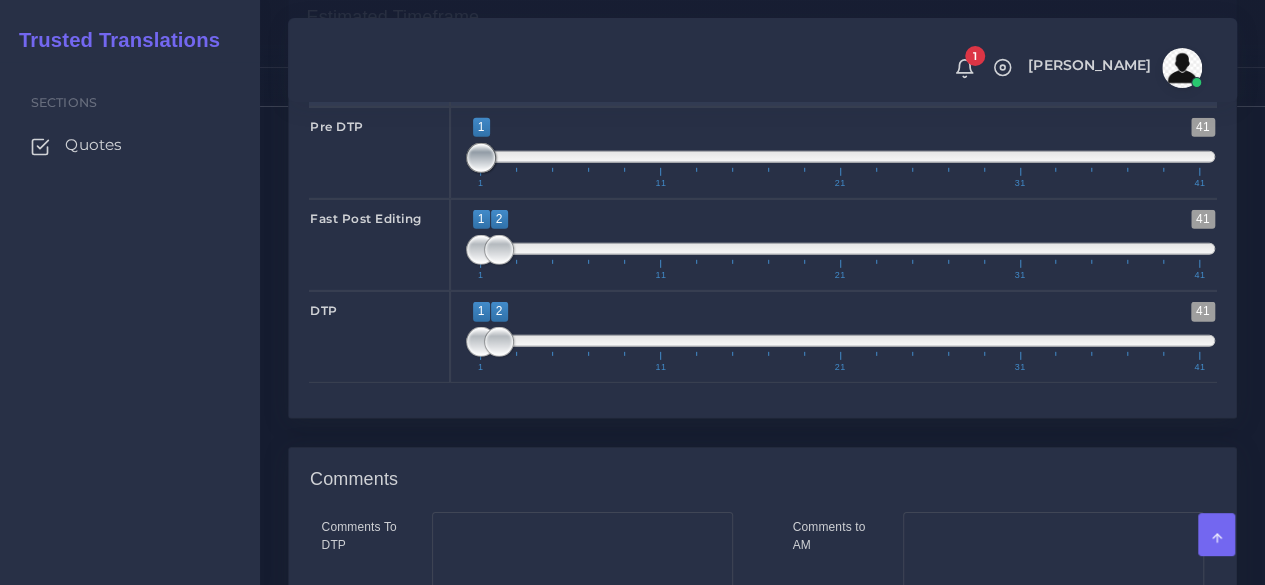 drag, startPoint x: 504, startPoint y: 300, endPoint x: 462, endPoint y: 295, distance: 42.296574 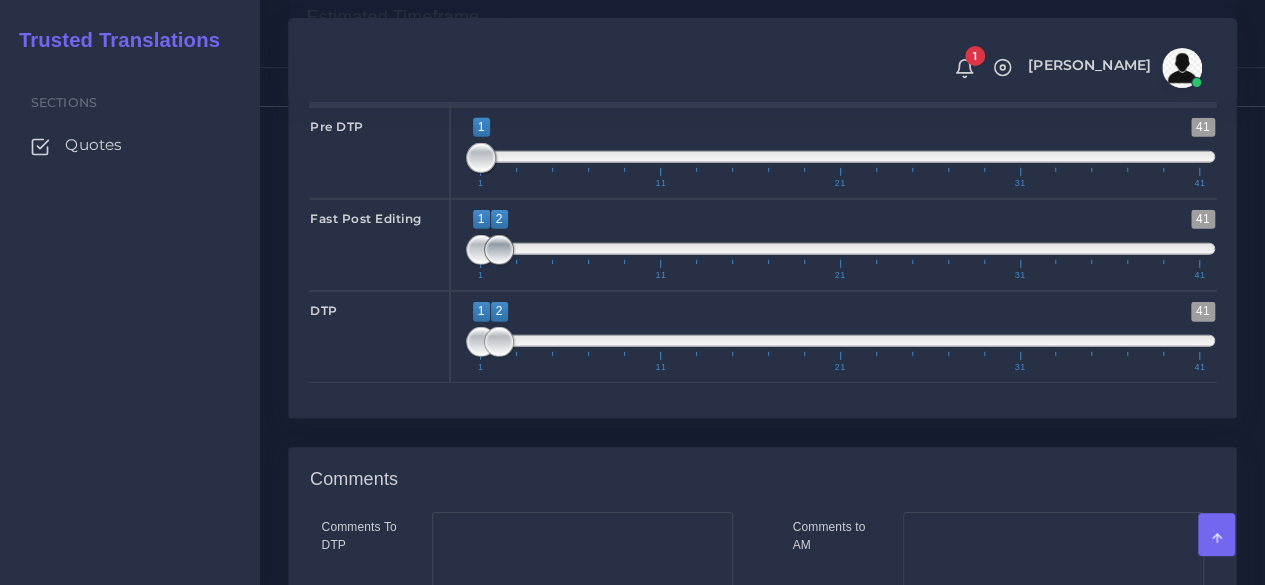 type on "1;1" 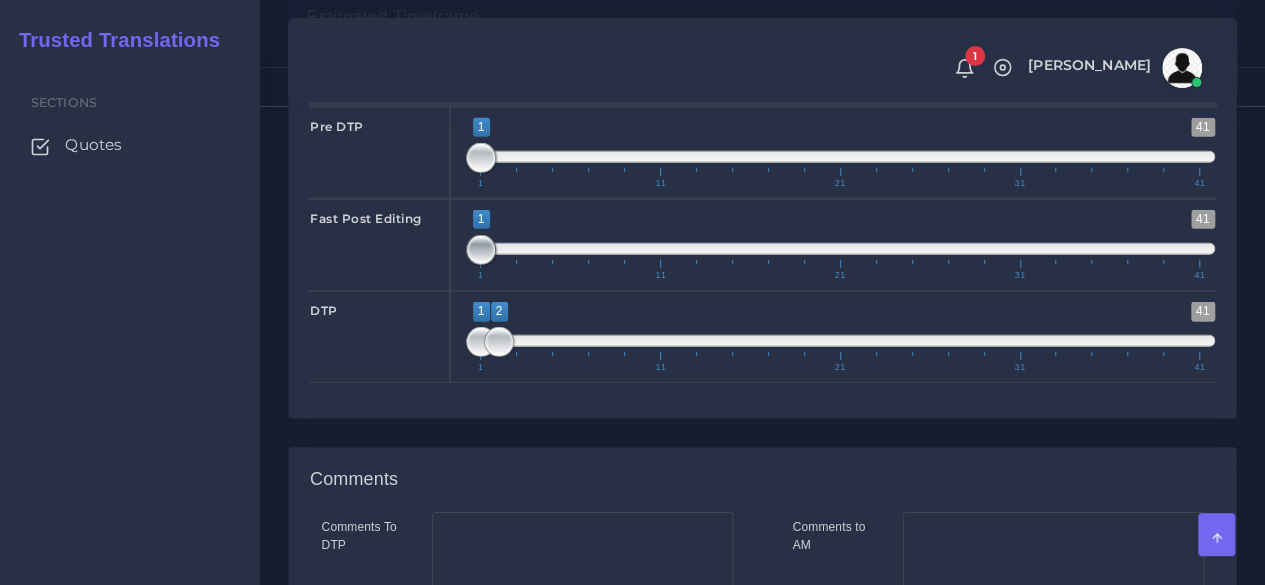 drag, startPoint x: 498, startPoint y: 388, endPoint x: 478, endPoint y: 386, distance: 20.09975 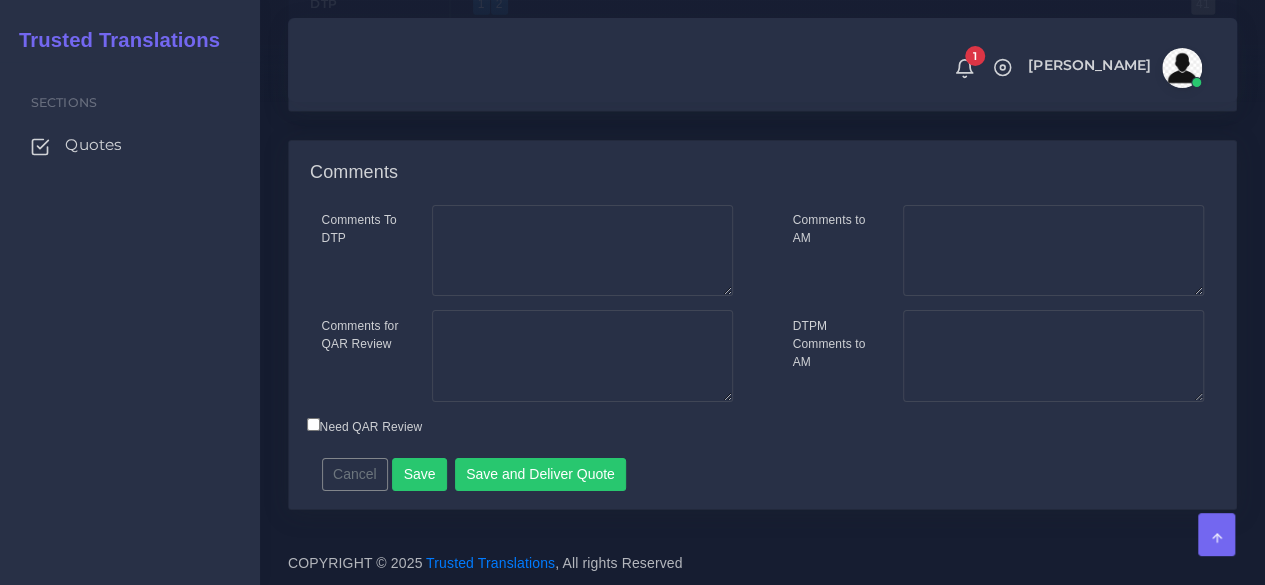 scroll, scrollTop: 3300, scrollLeft: 0, axis: vertical 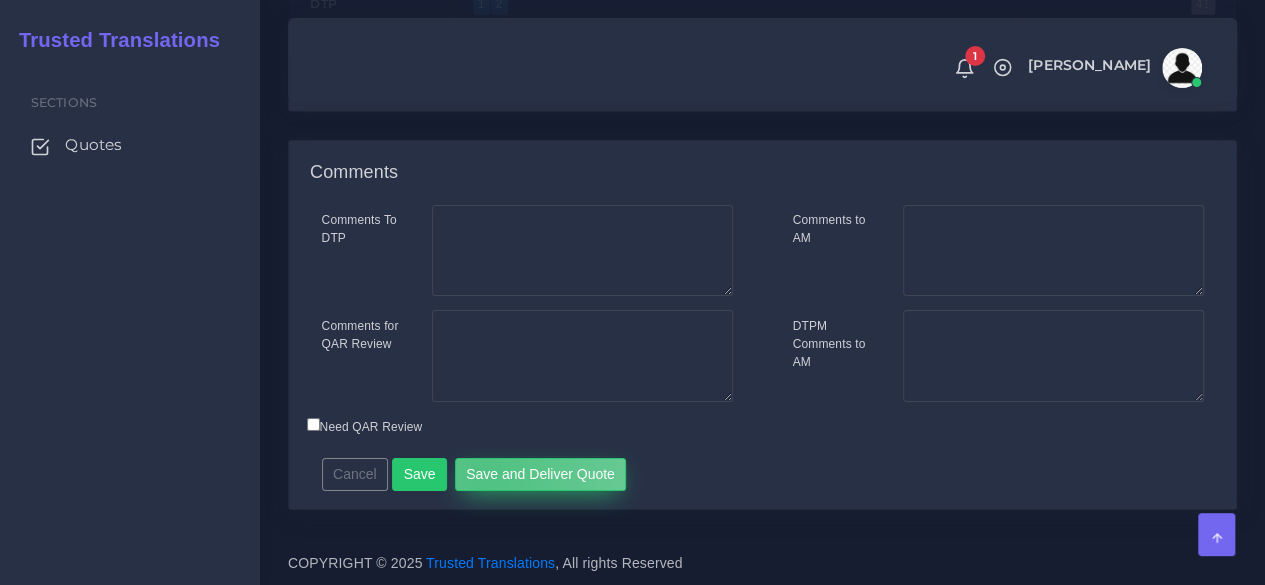 click on "Save and  Deliver Quote" at bounding box center (541, 475) 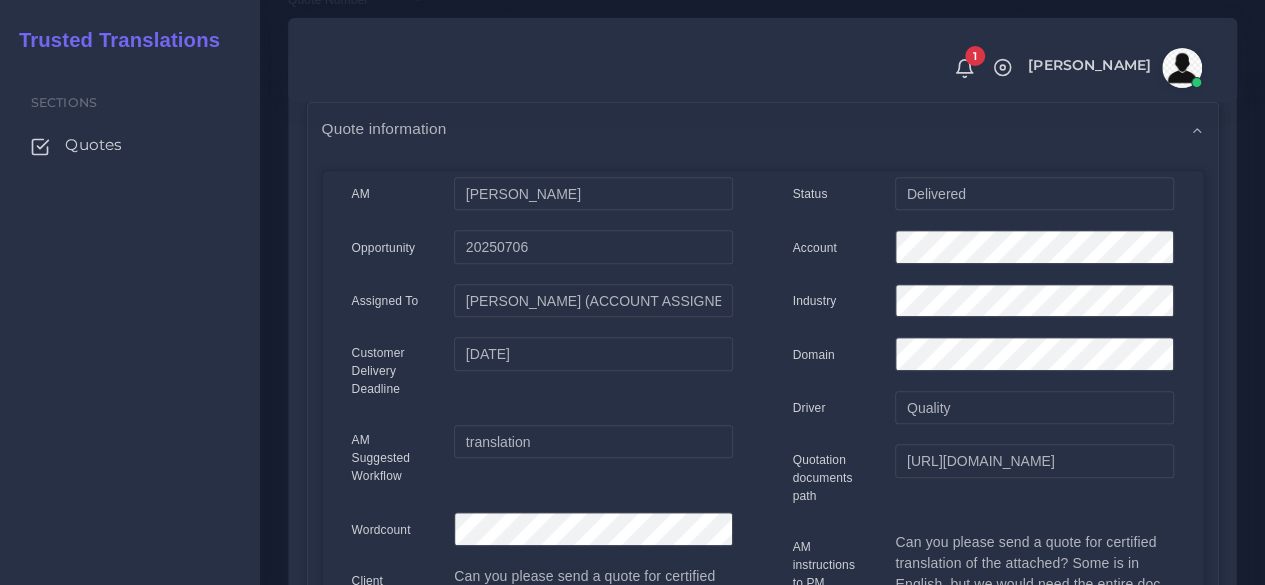 scroll, scrollTop: 200, scrollLeft: 0, axis: vertical 